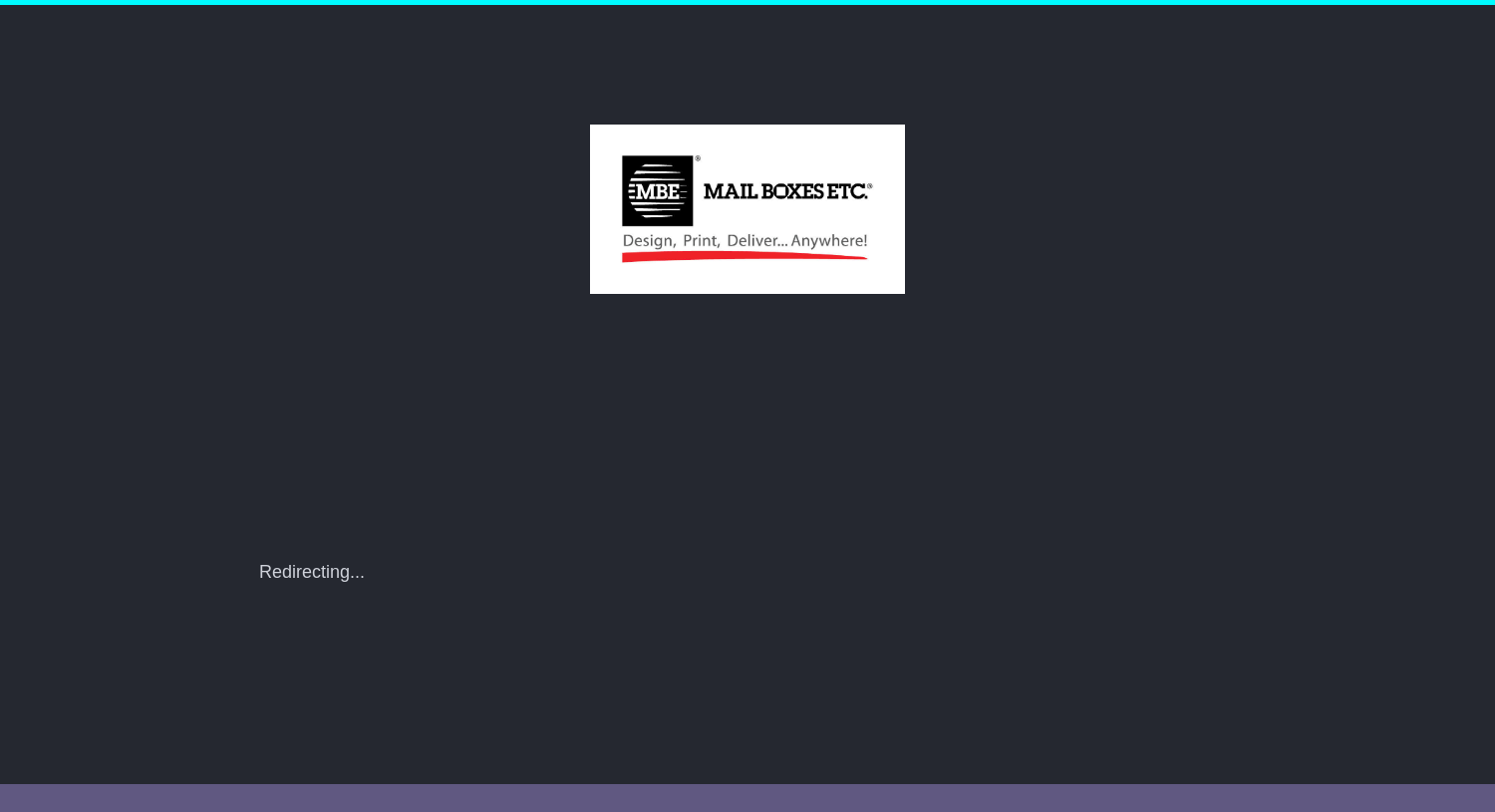 scroll, scrollTop: 0, scrollLeft: 0, axis: both 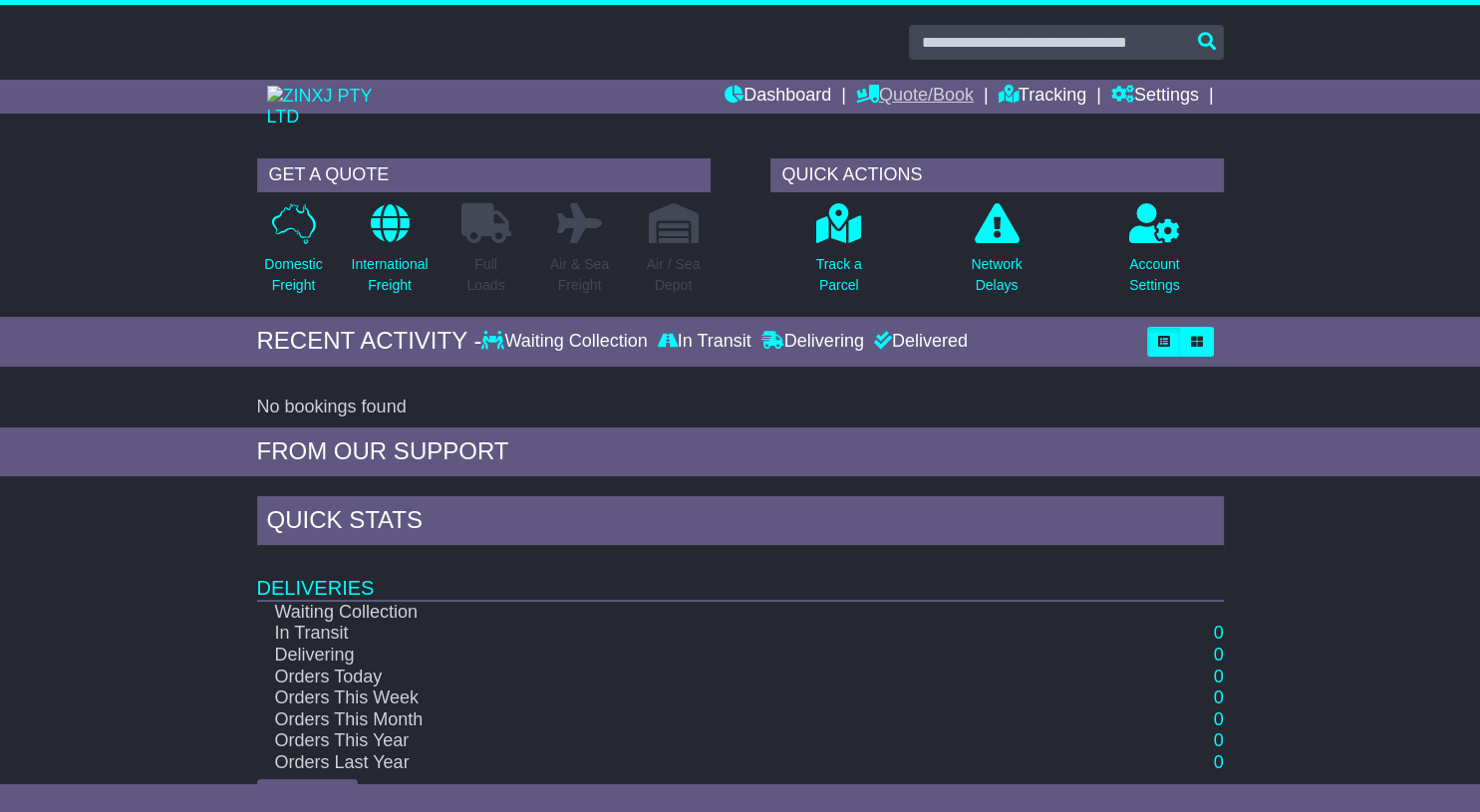 click on "Quote/Book" at bounding box center [915, 97] 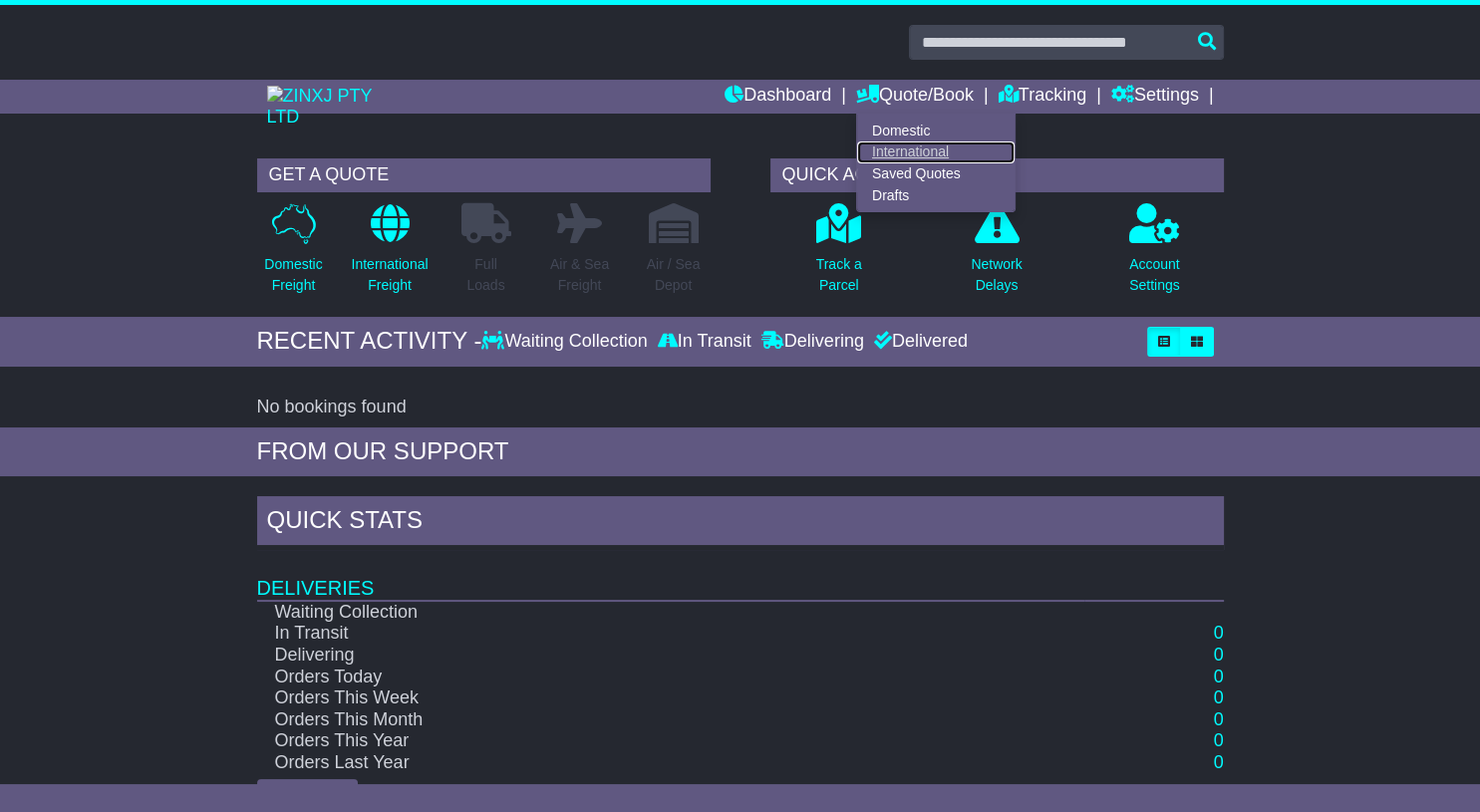 click on "International" at bounding box center (936, 152) 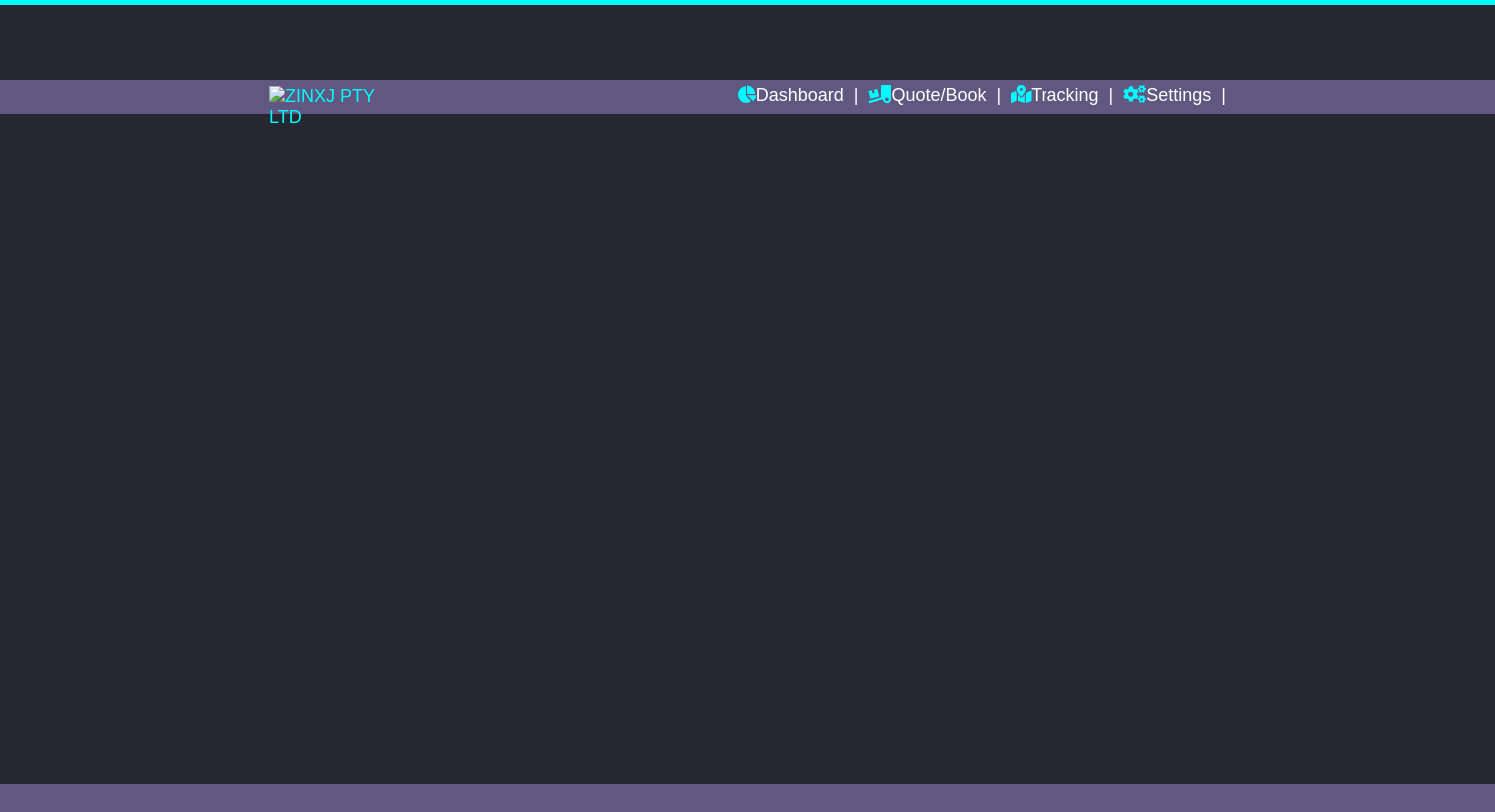 scroll, scrollTop: 0, scrollLeft: 0, axis: both 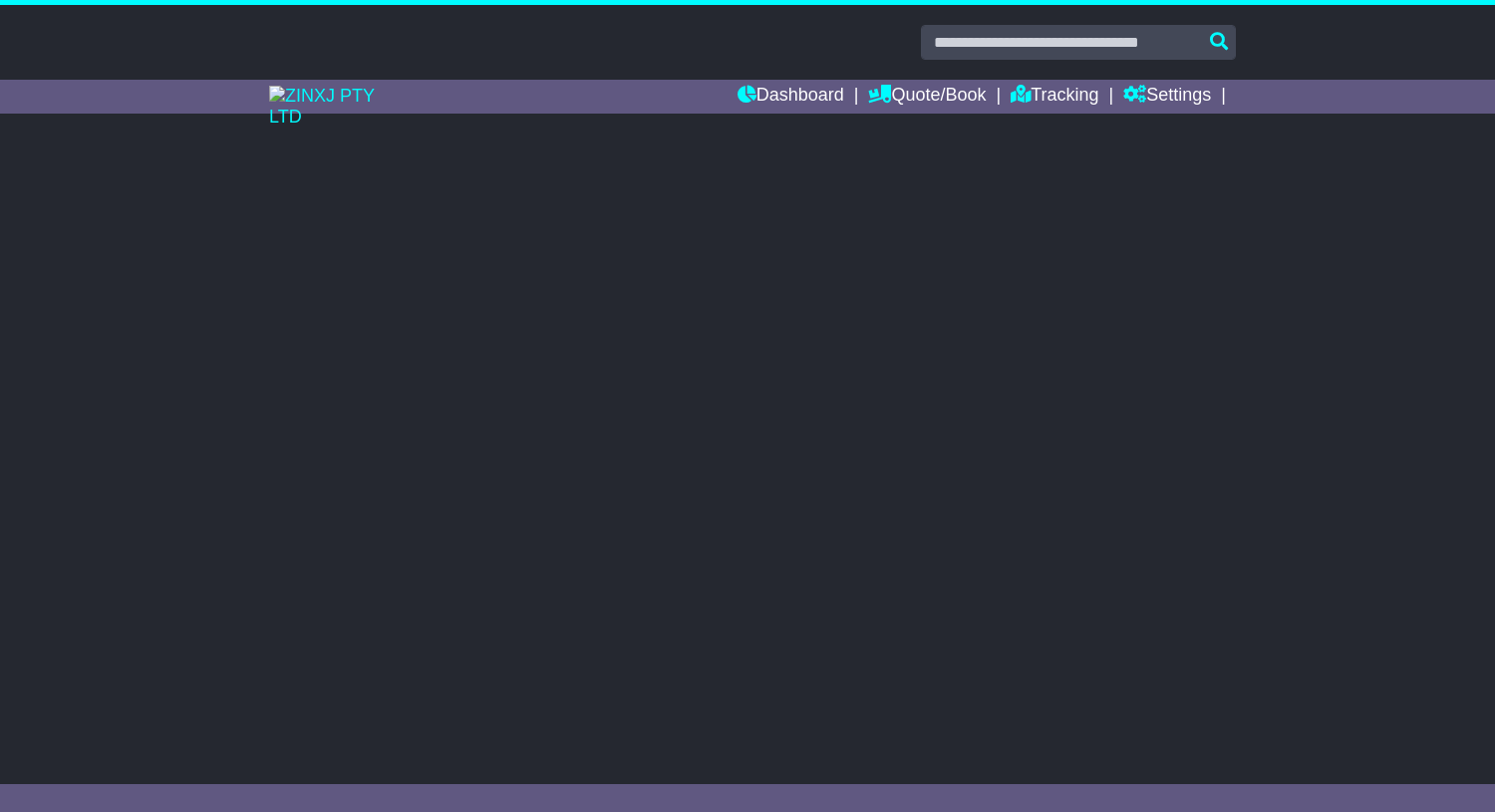 select on "**" 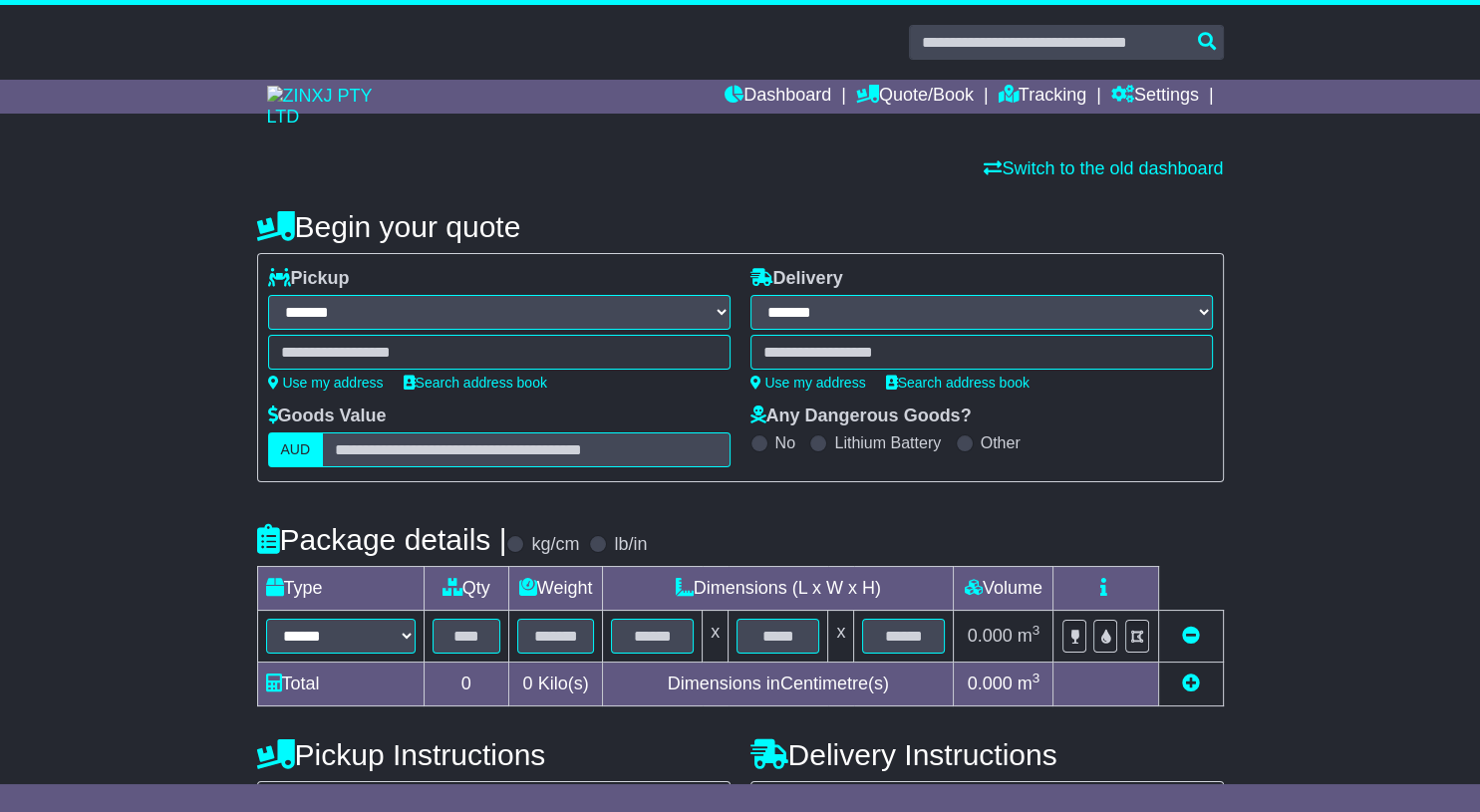 click at bounding box center (499, 352) 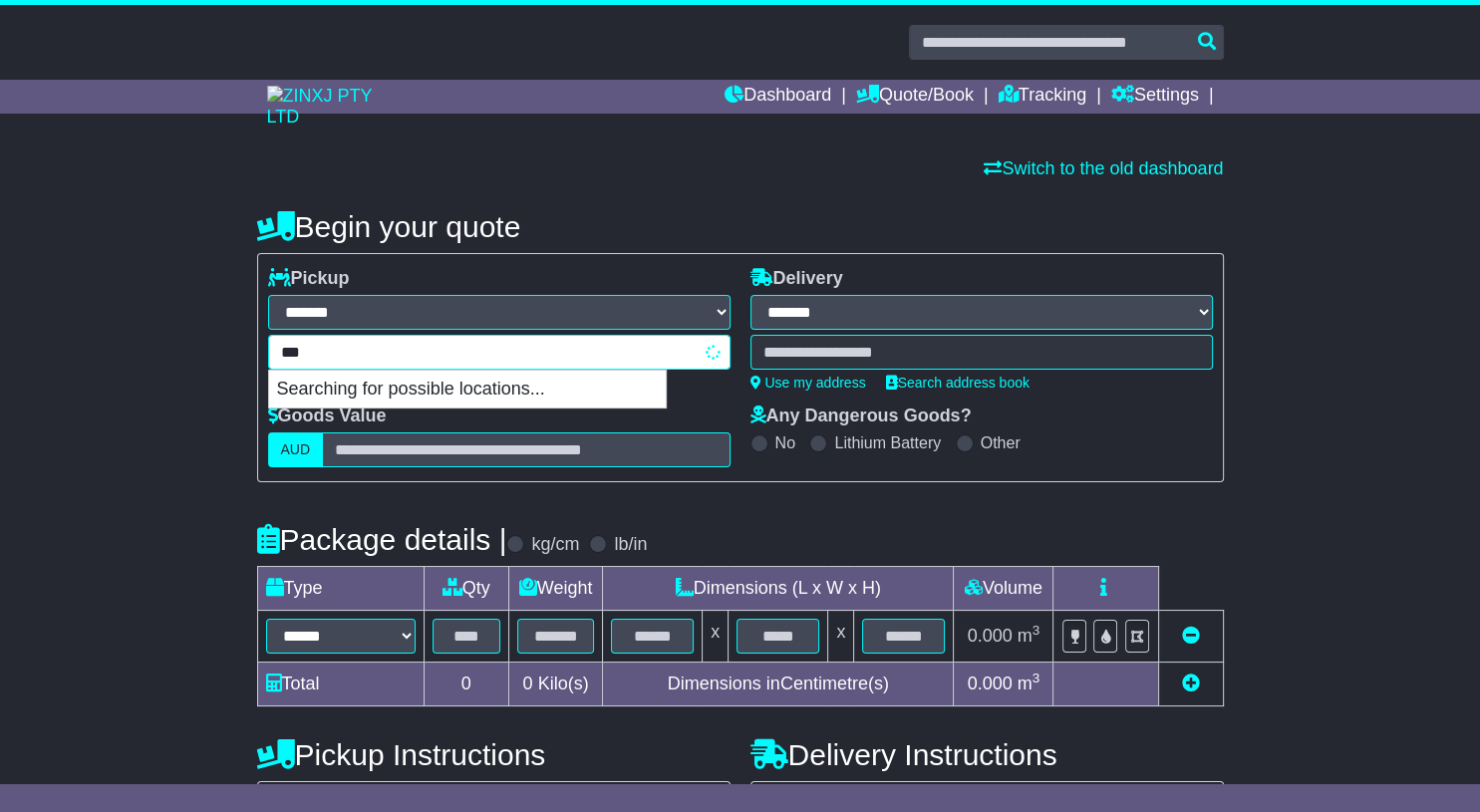 type on "****" 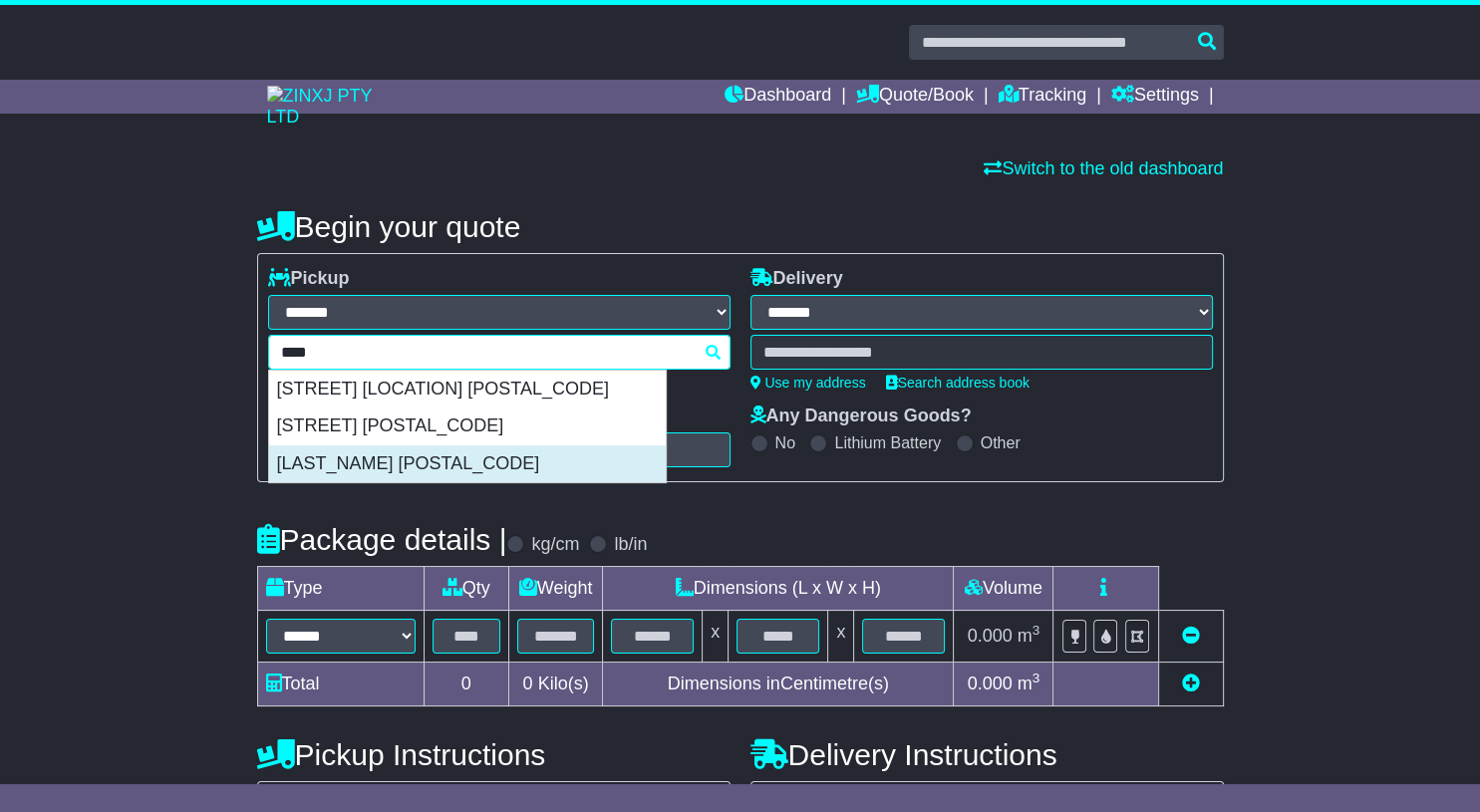 click on "[LAST_NAME] [POSTAL_CODE]" at bounding box center (467, 464) 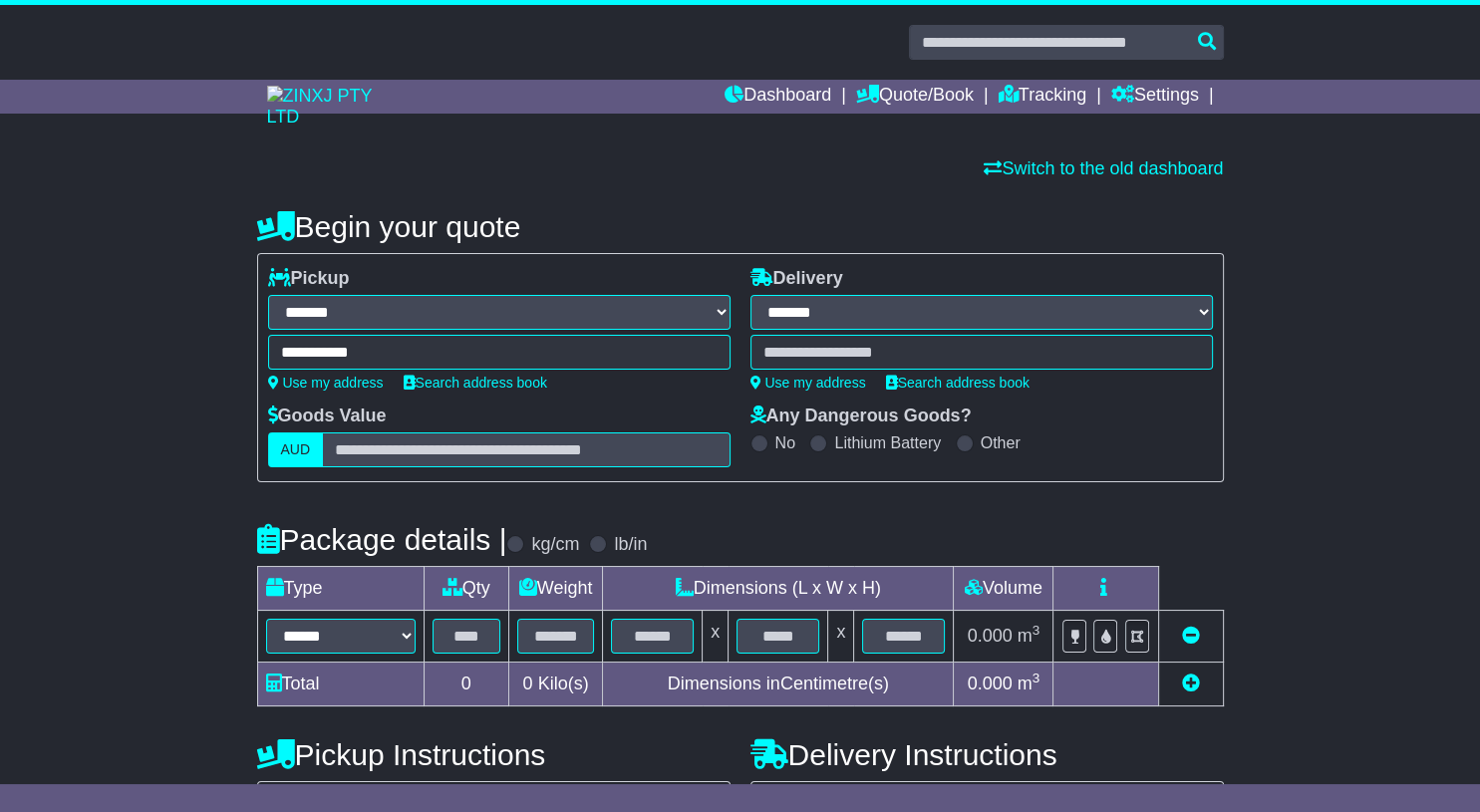 type on "**********" 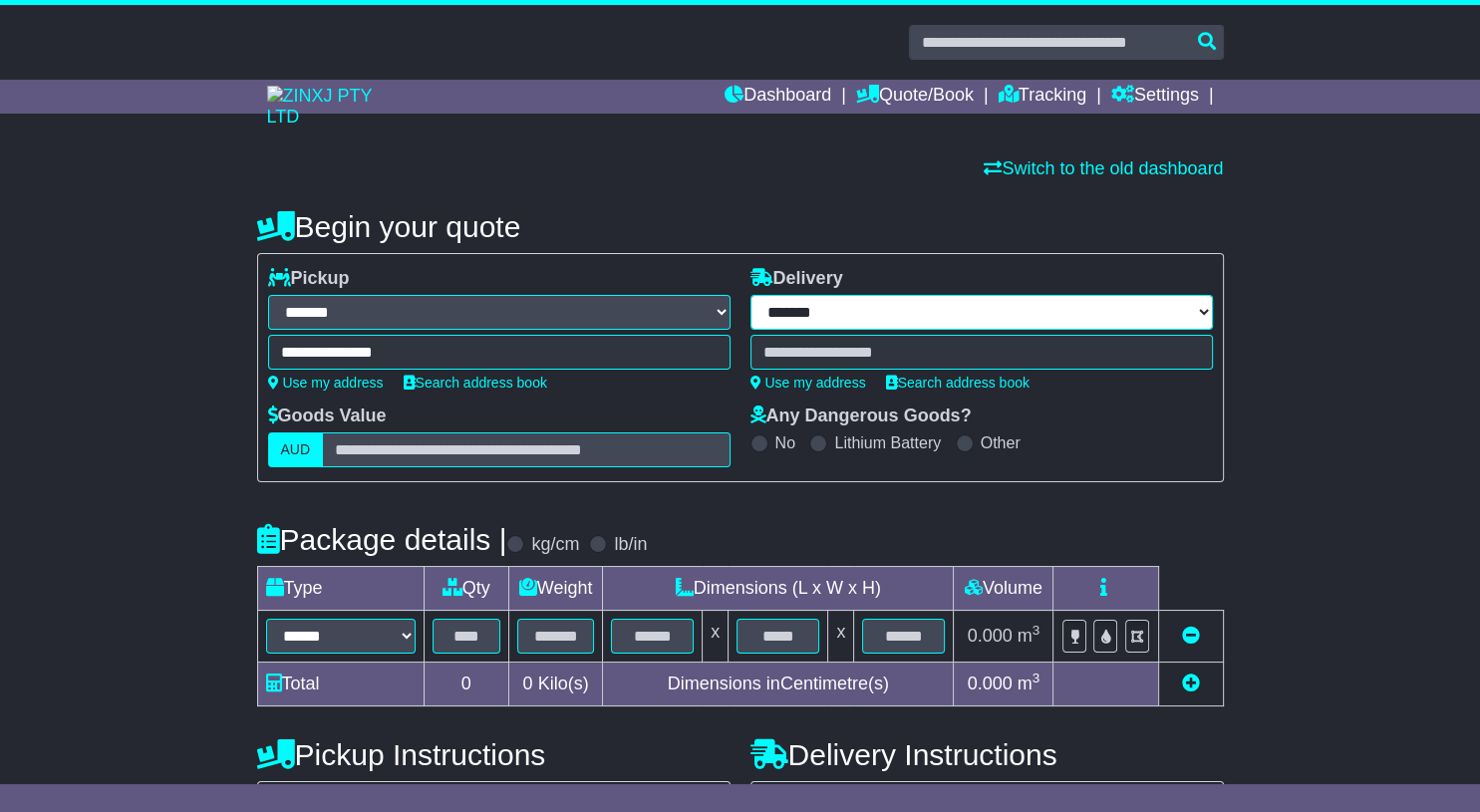 click on "**********" at bounding box center [982, 312] 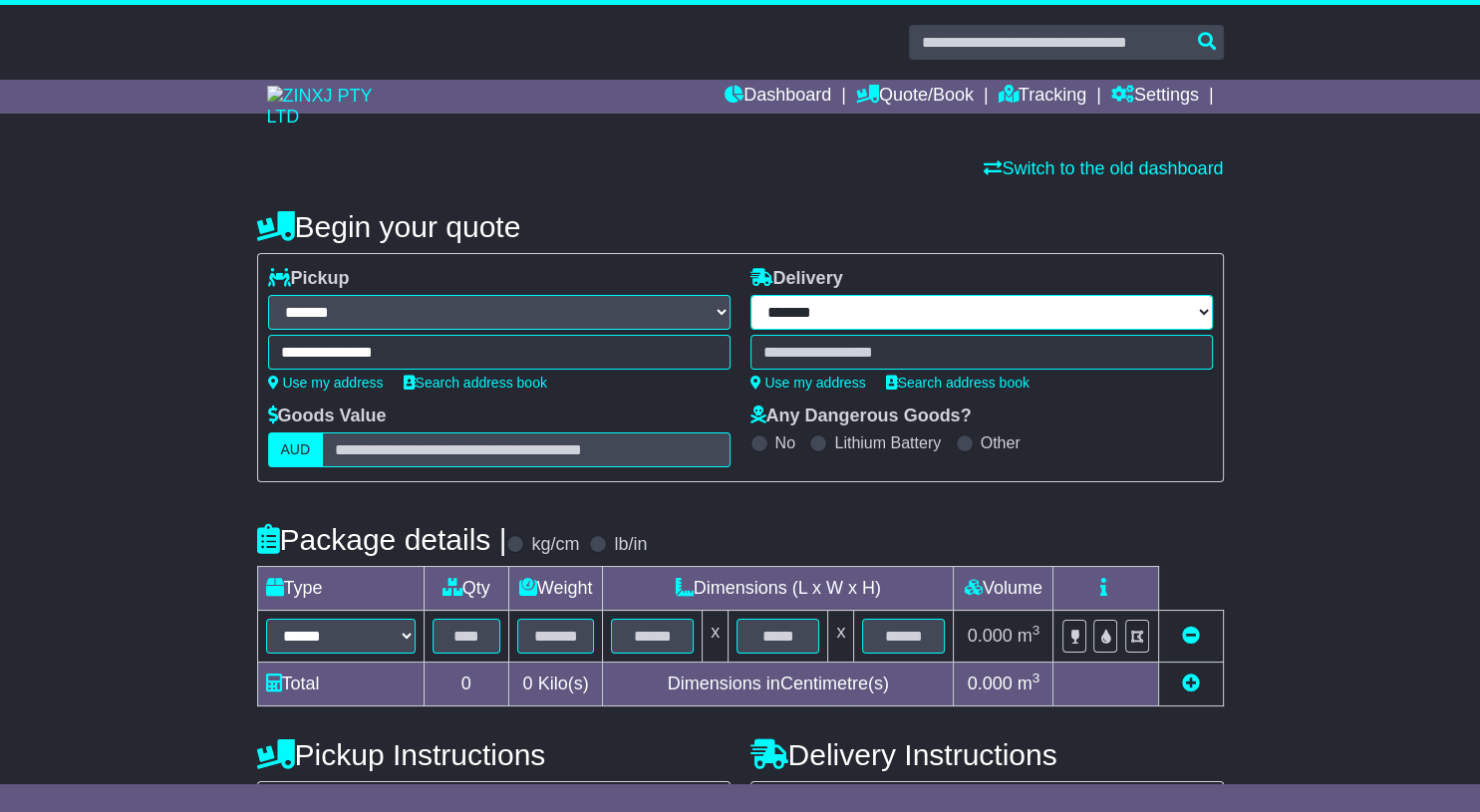 select on "***" 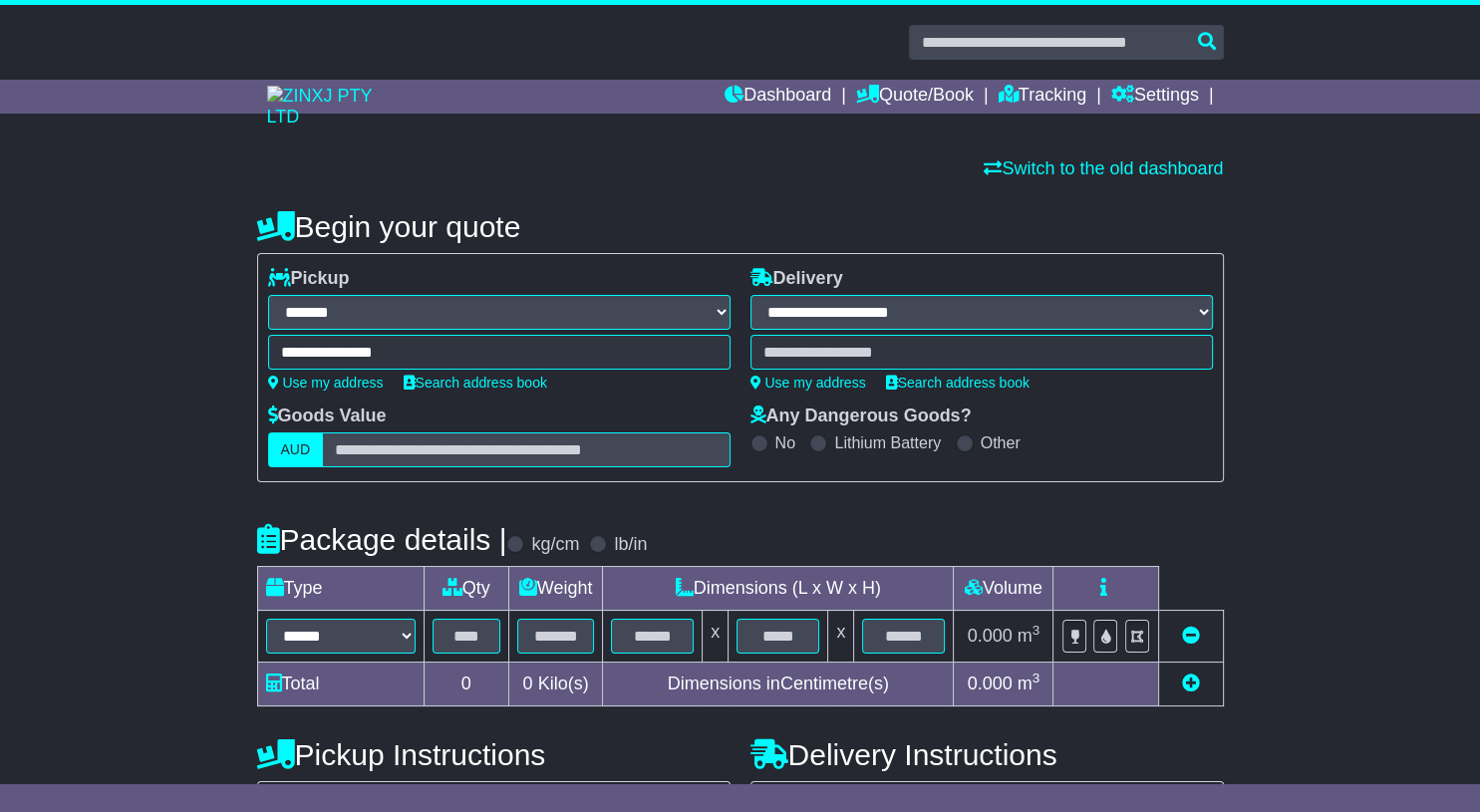 click on "**********" at bounding box center [982, 312] 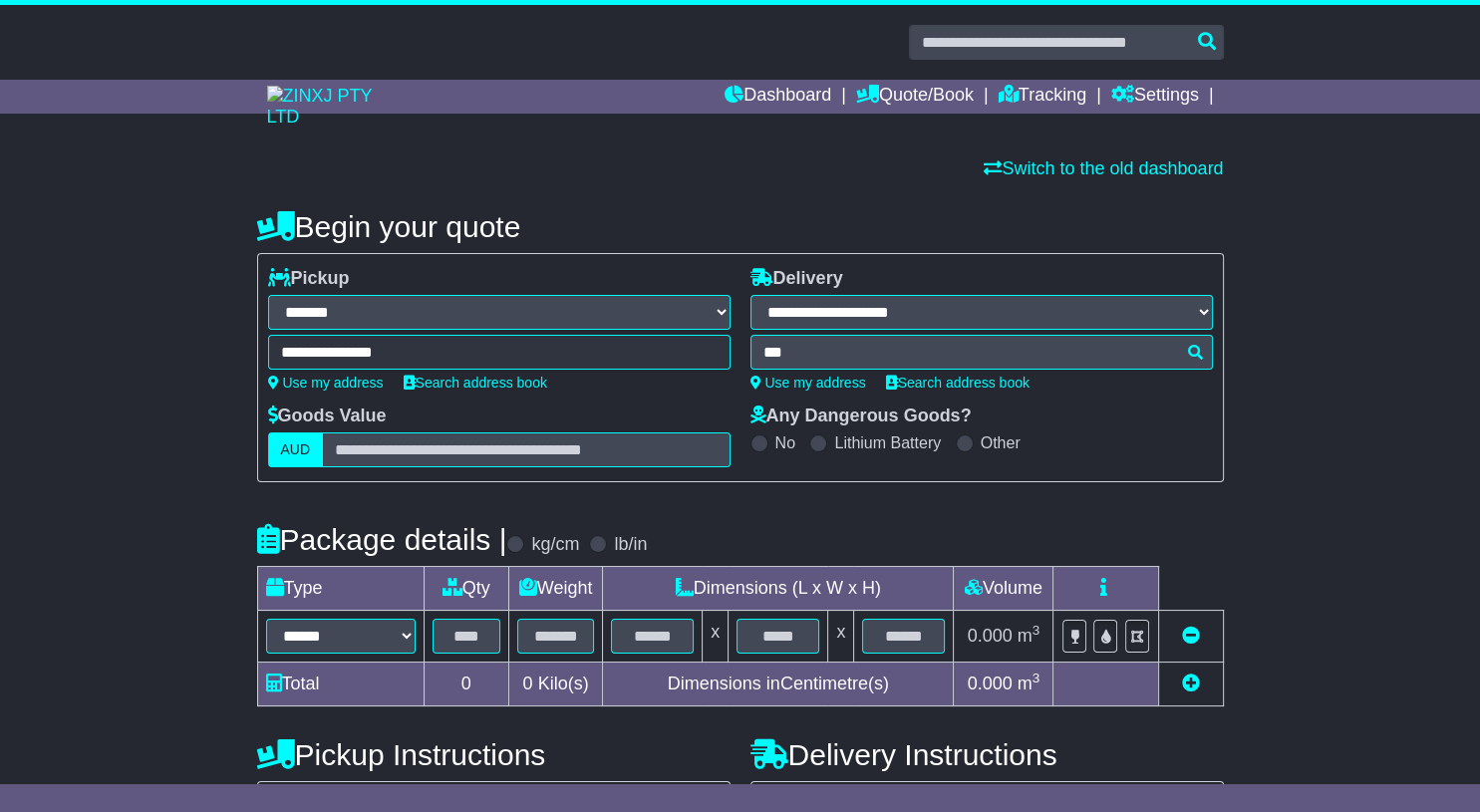 type on "****" 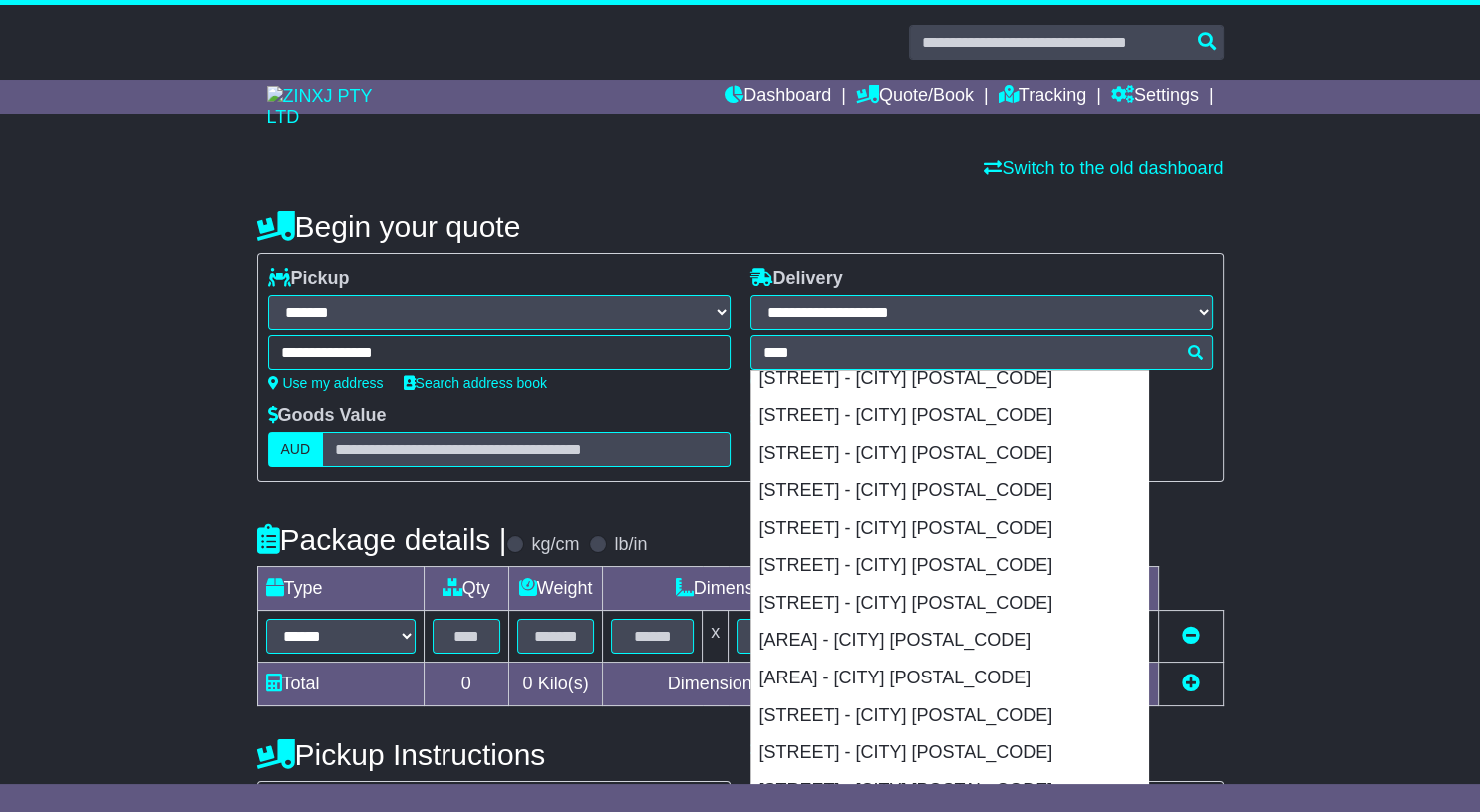 scroll, scrollTop: 819, scrollLeft: 0, axis: vertical 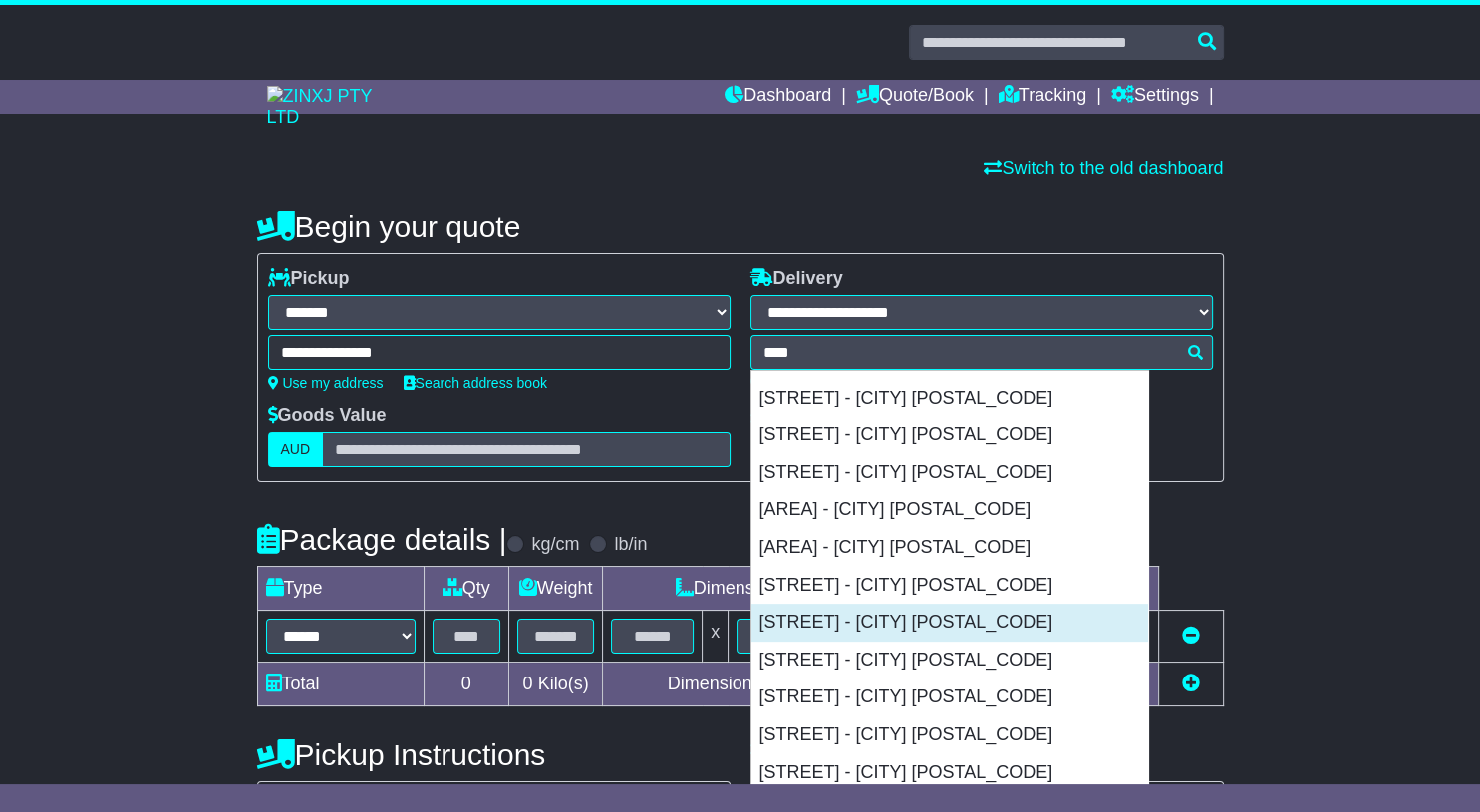 click on "[STREET] - [CITY] [POSTAL_CODE]" at bounding box center [950, 623] 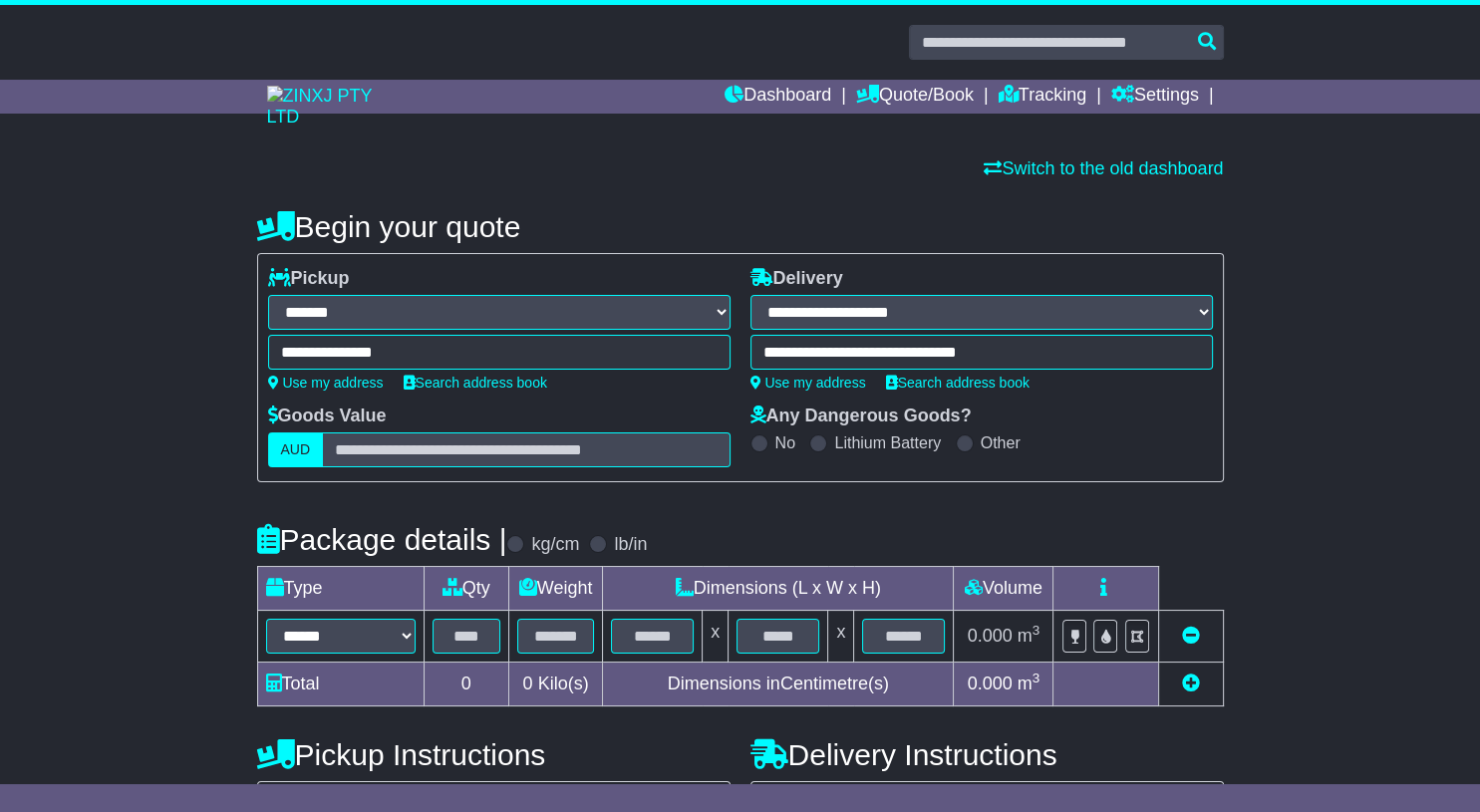 type on "**********" 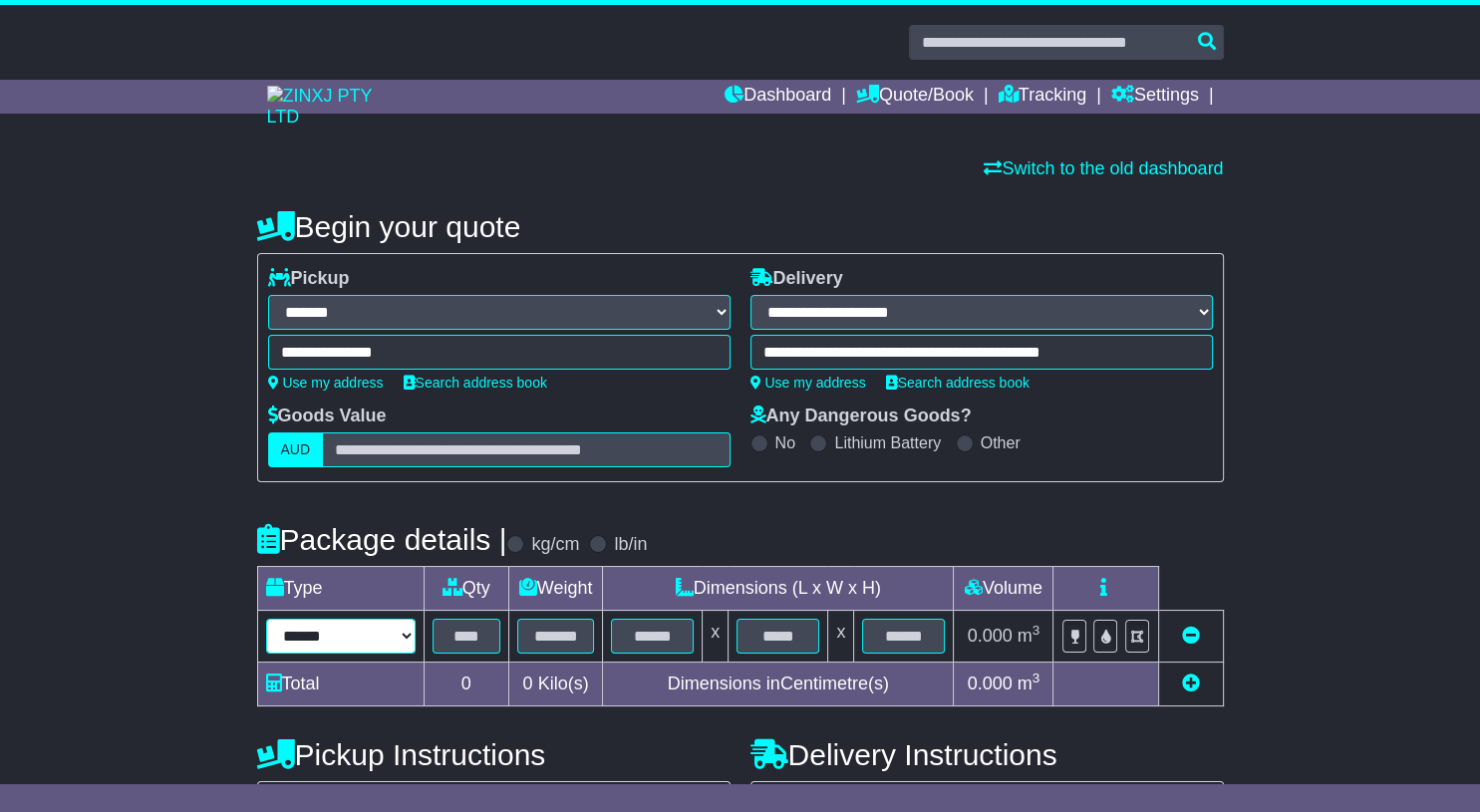 click on "****** ****** *** ******** ***** **** **** ****** *** *******" at bounding box center [341, 636] 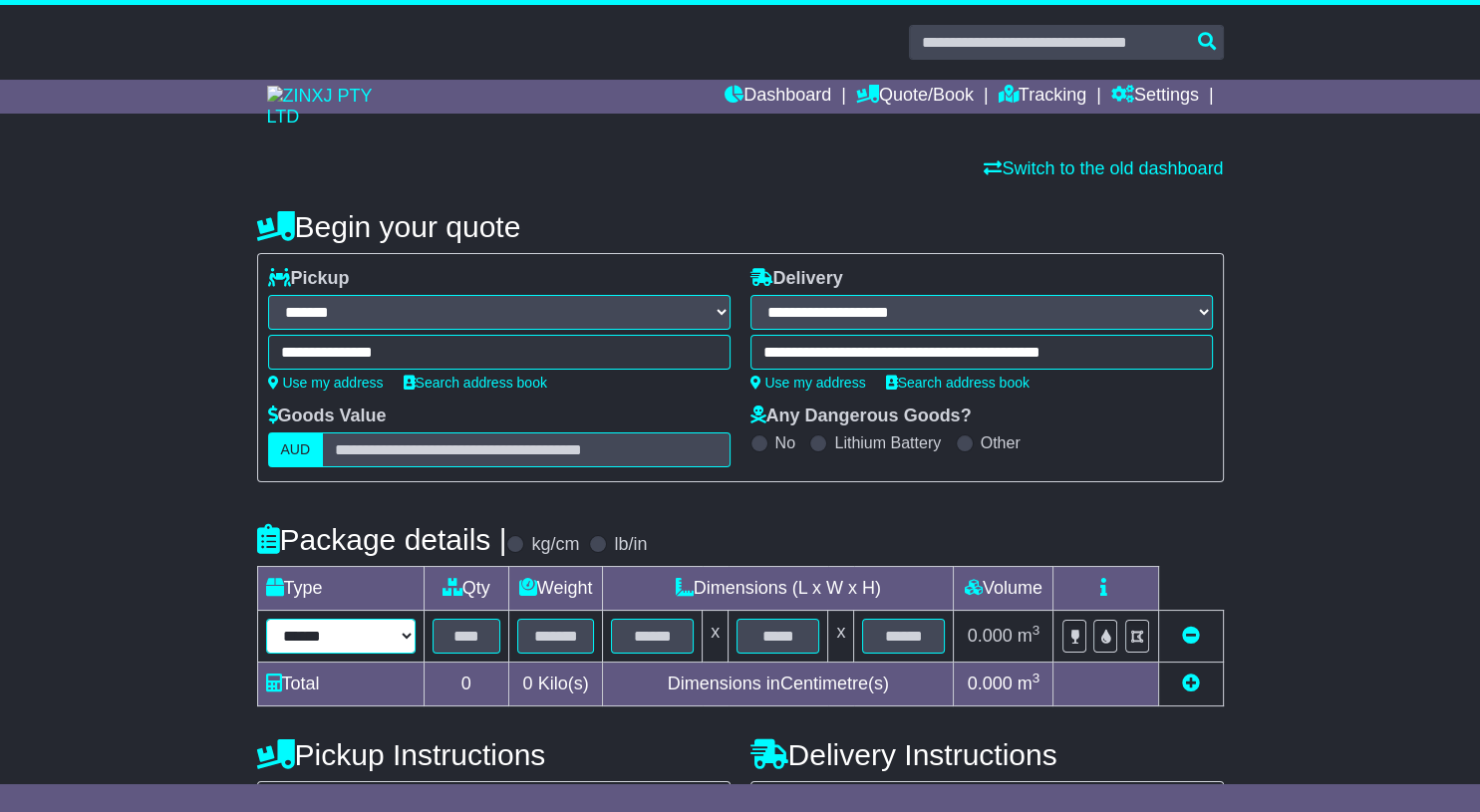 select on "****" 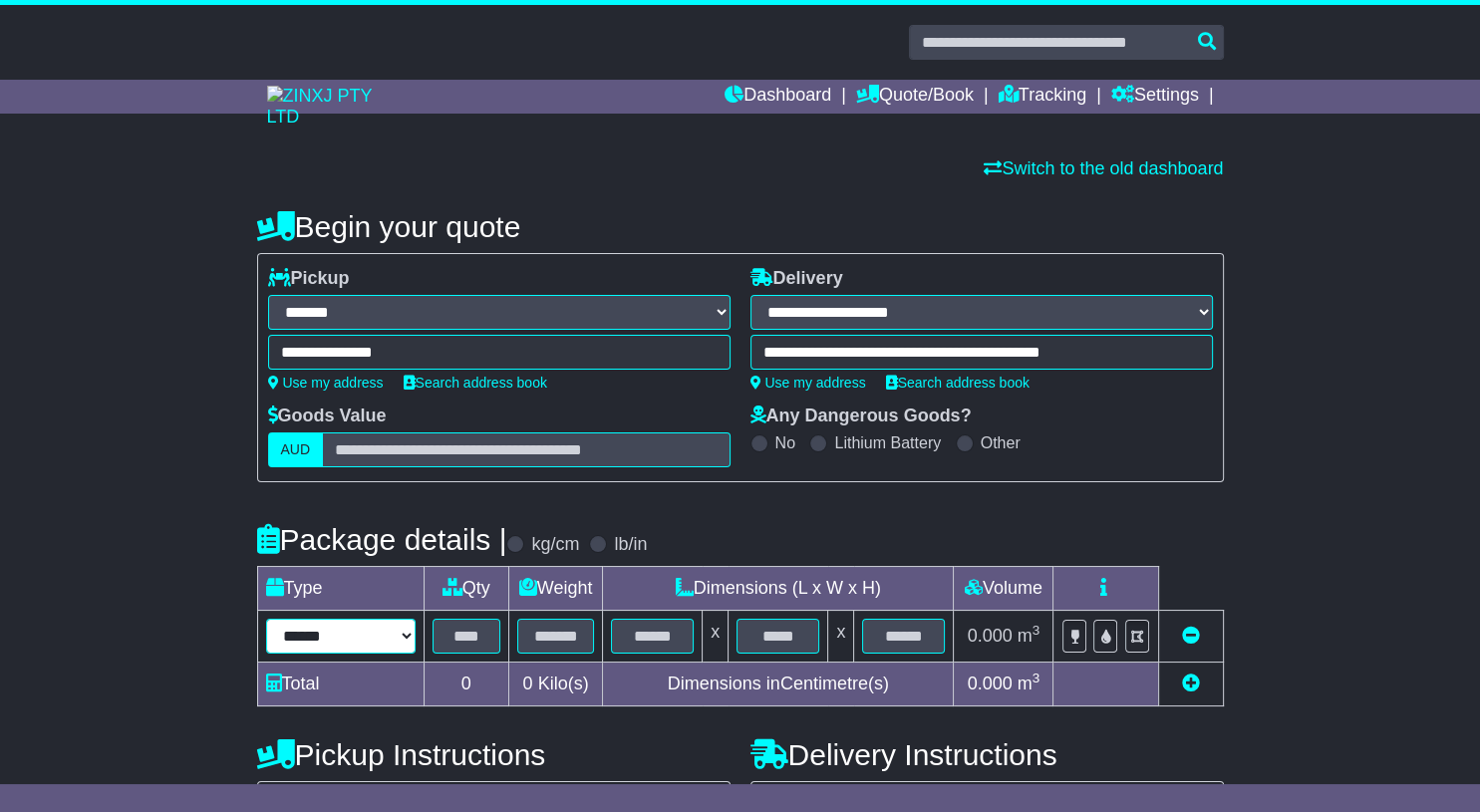 click on "****** ****** *** ******** ***** **** **** ****** *** *******" at bounding box center (341, 636) 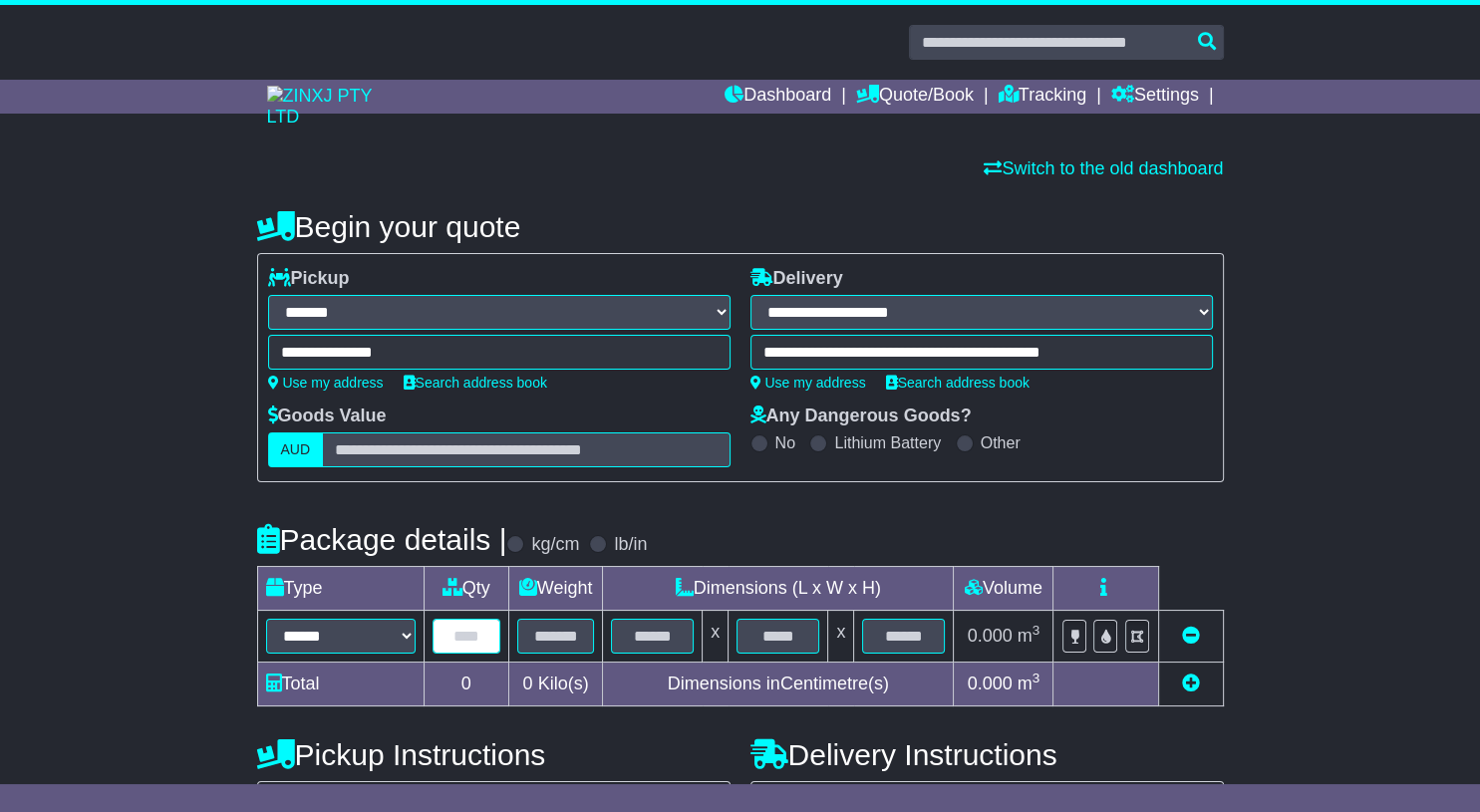 click at bounding box center [466, 636] 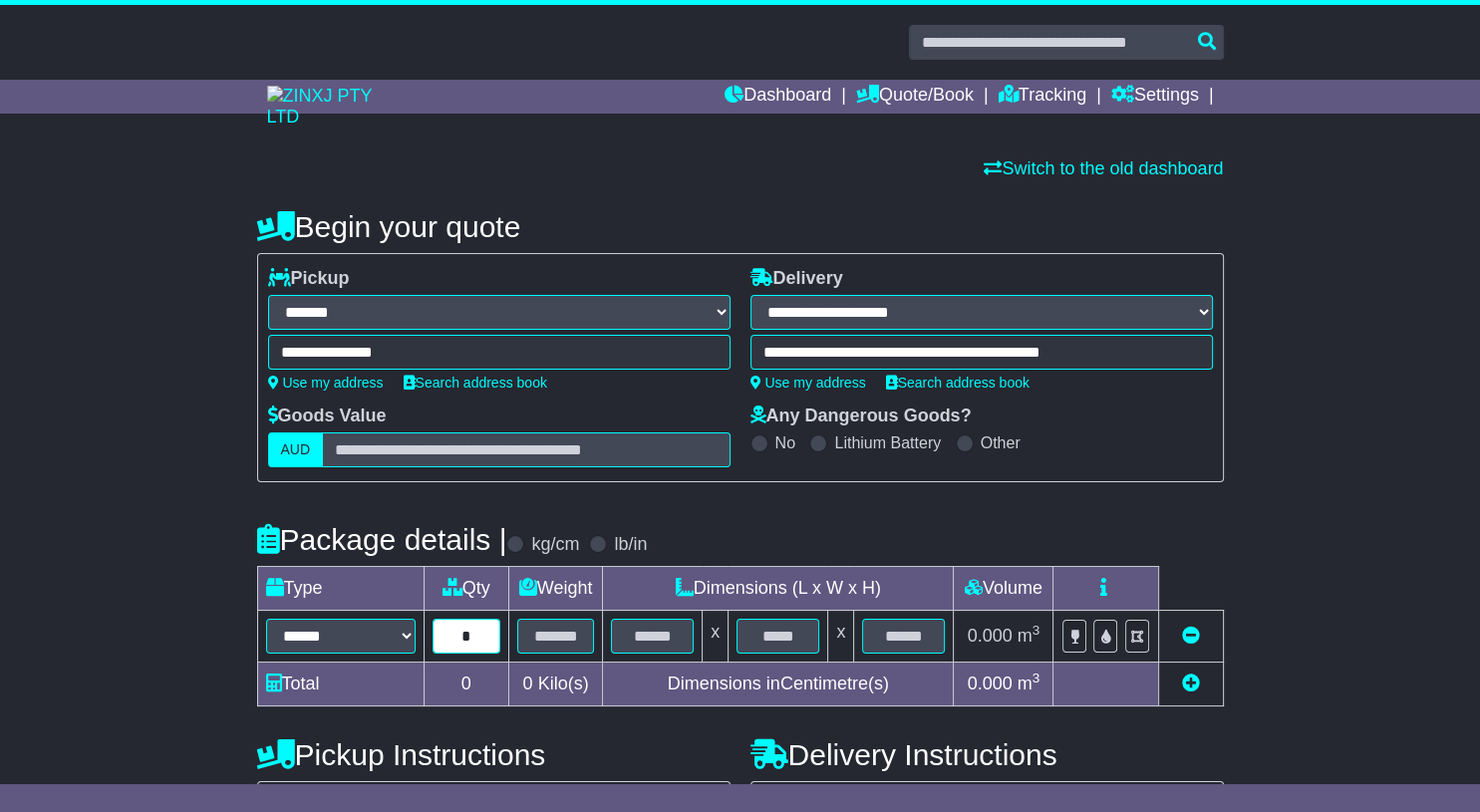 type on "*" 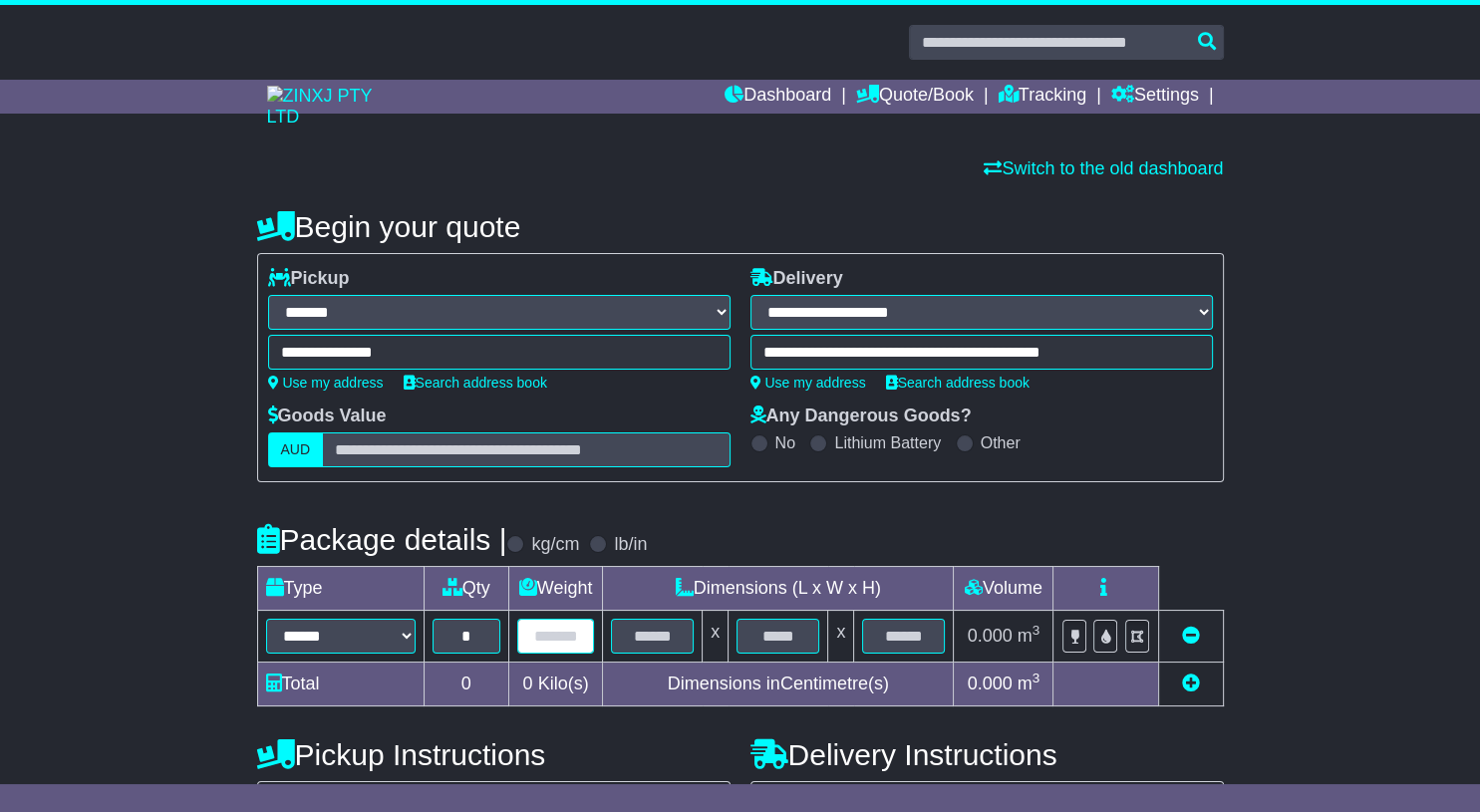 click at bounding box center (555, 636) 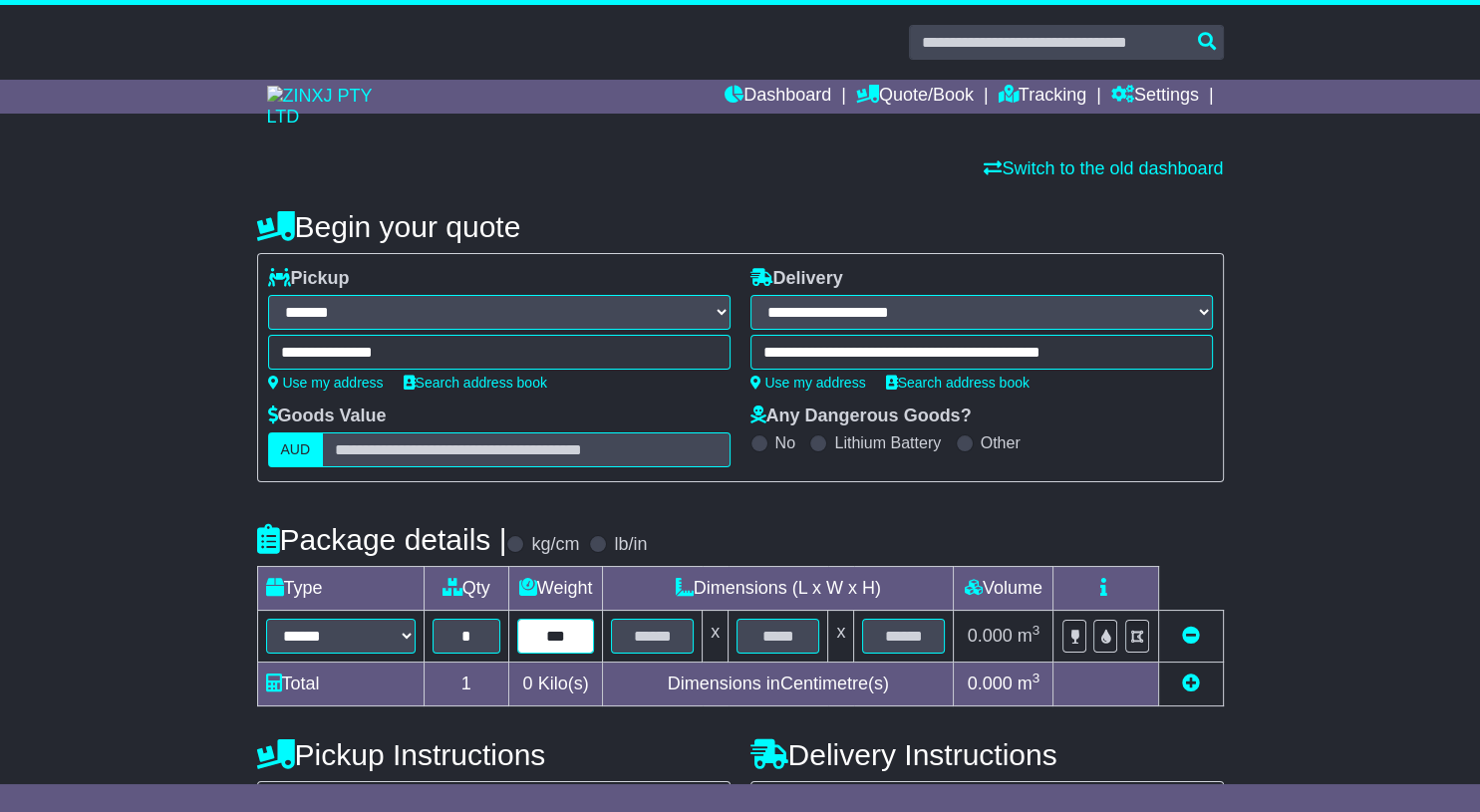 type on "***" 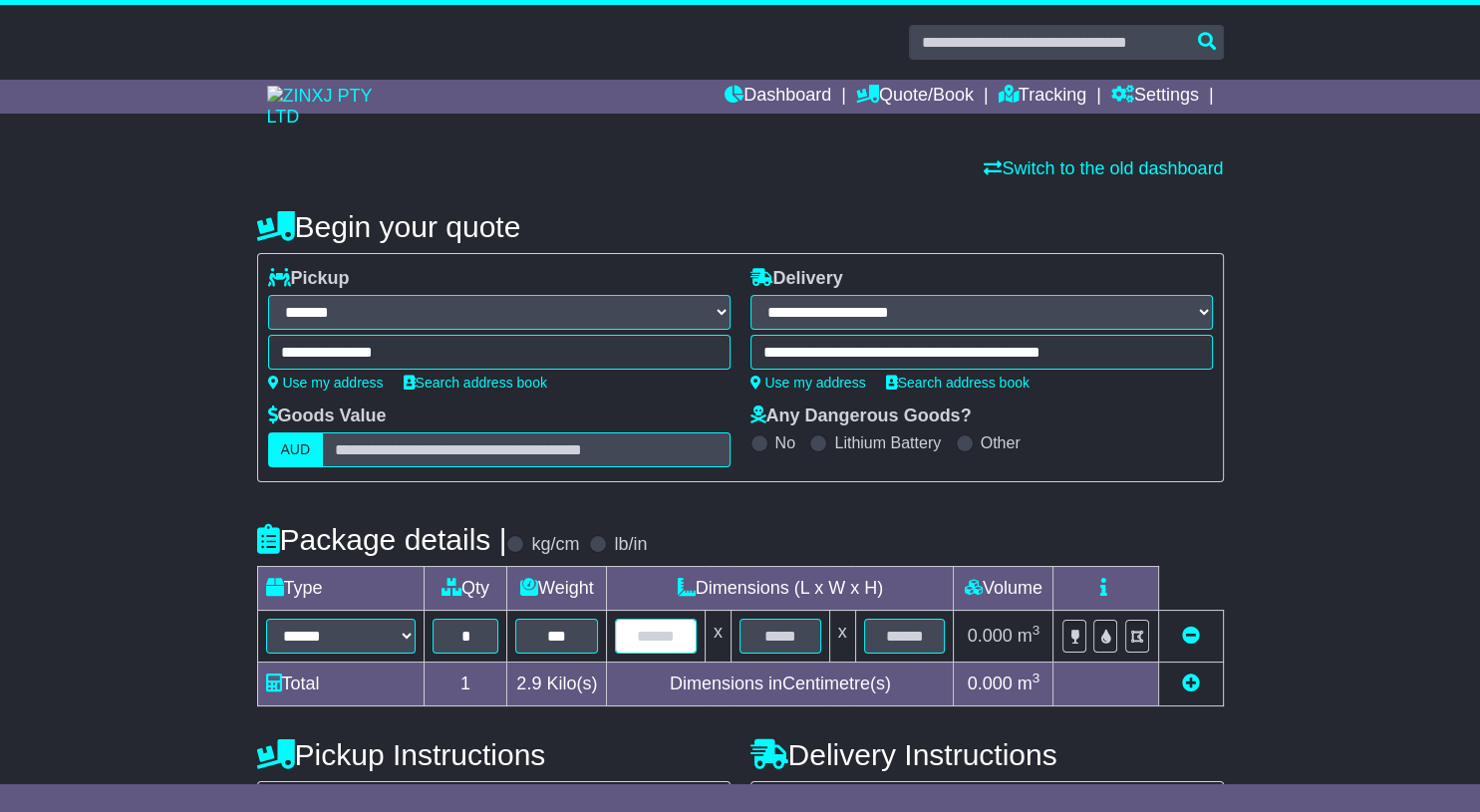 click at bounding box center (656, 636) 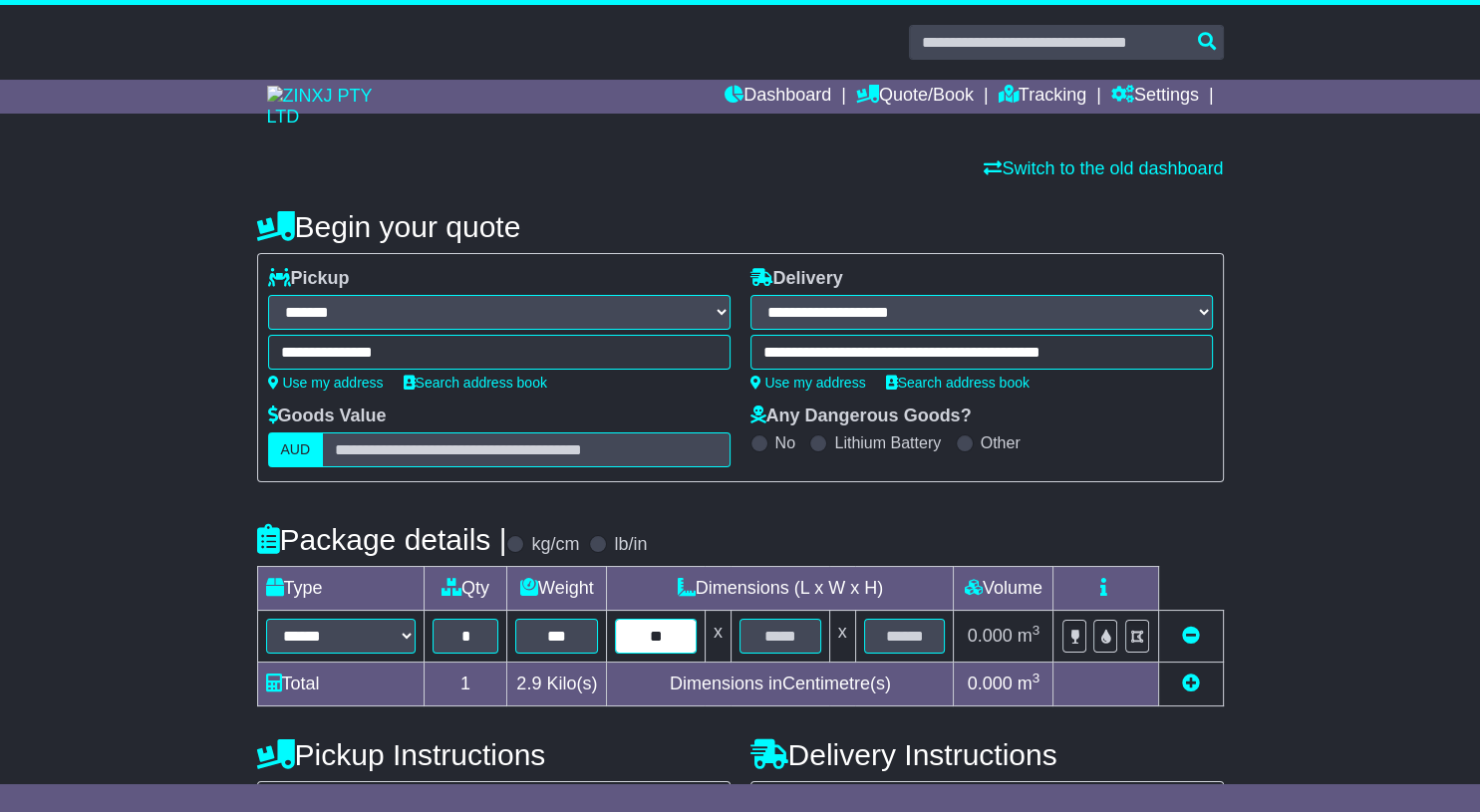type on "**" 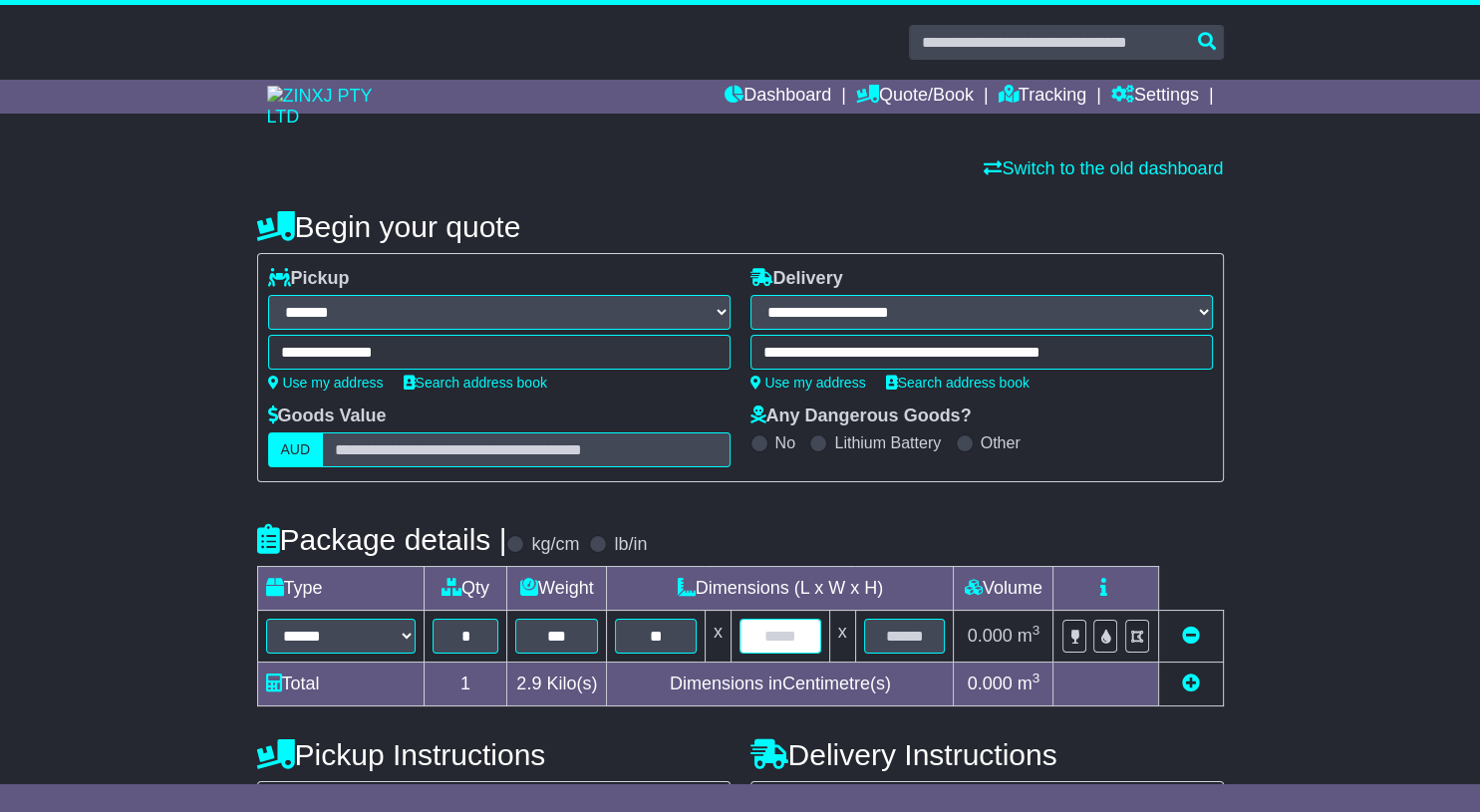 click at bounding box center [780, 636] 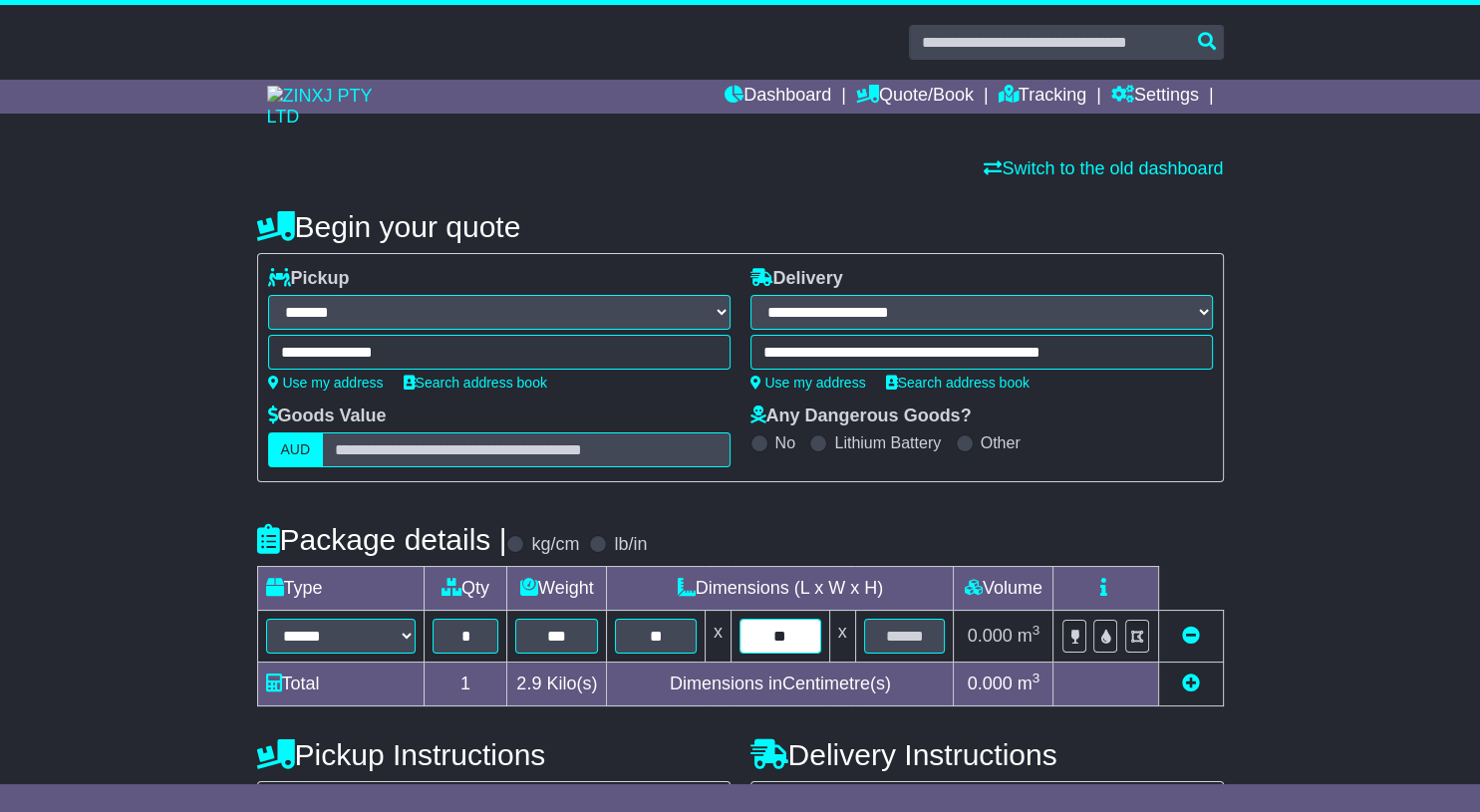 type on "**" 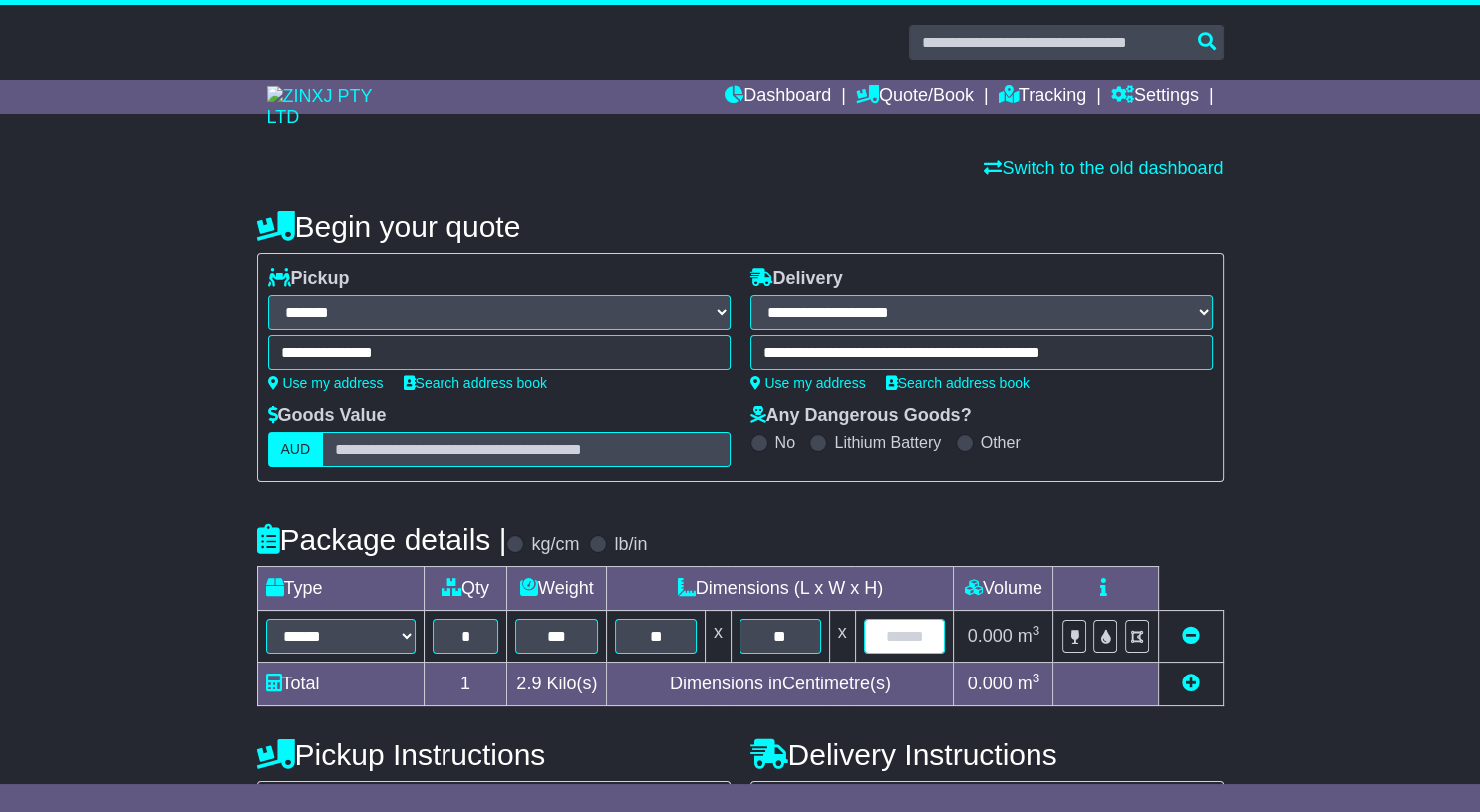 click at bounding box center (905, 636) 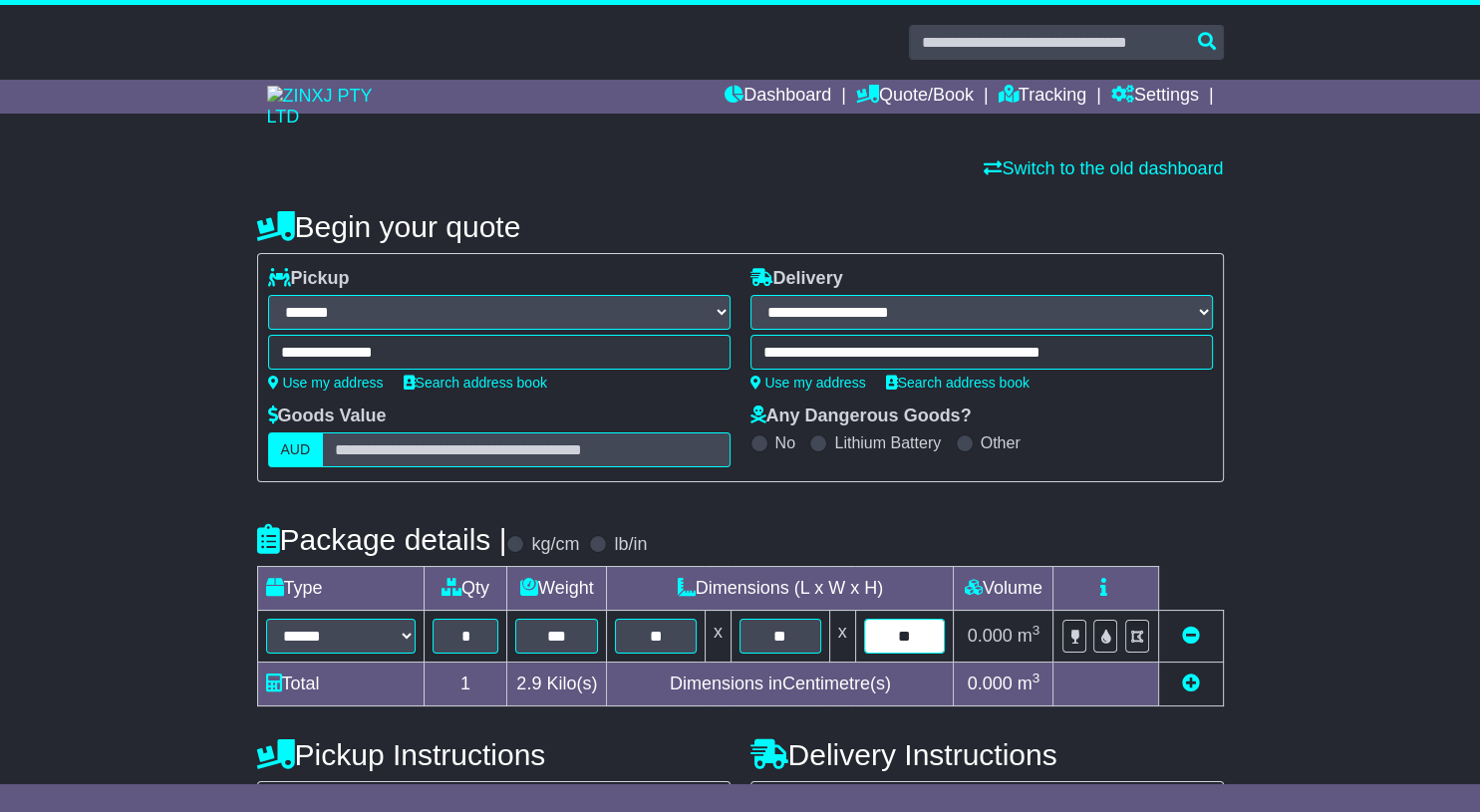 type on "**" 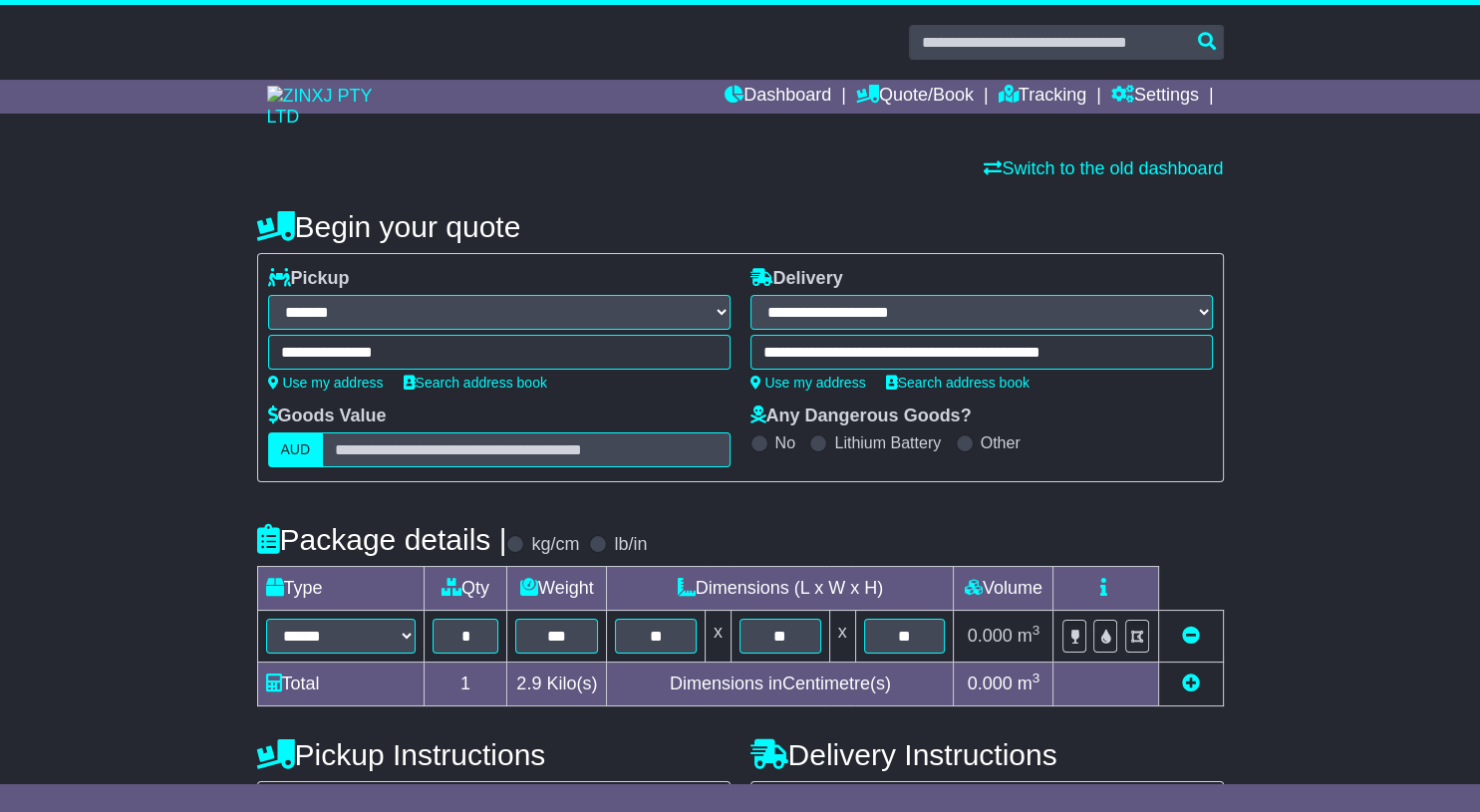 click on "**********" at bounding box center (740, 622) 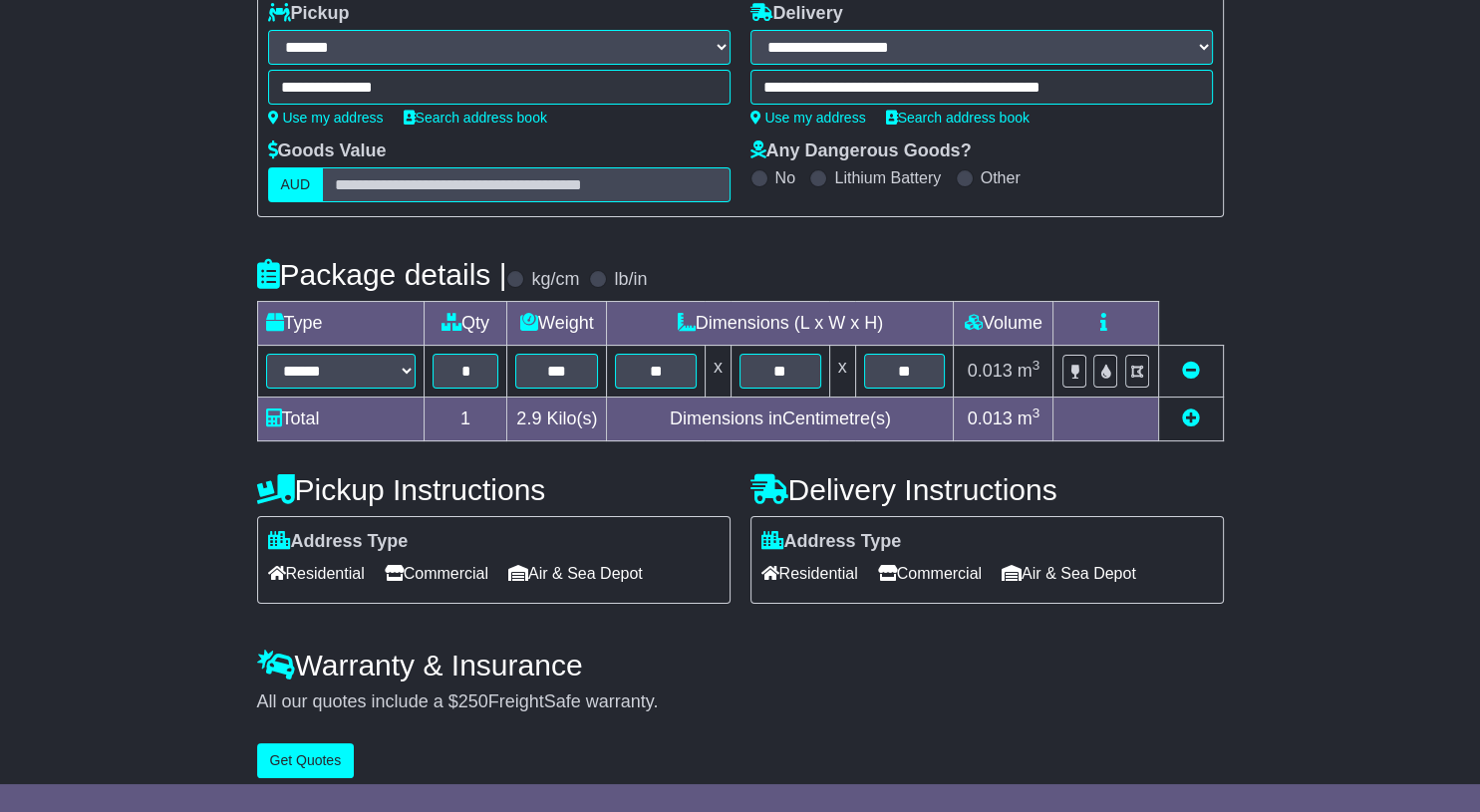 scroll, scrollTop: 278, scrollLeft: 0, axis: vertical 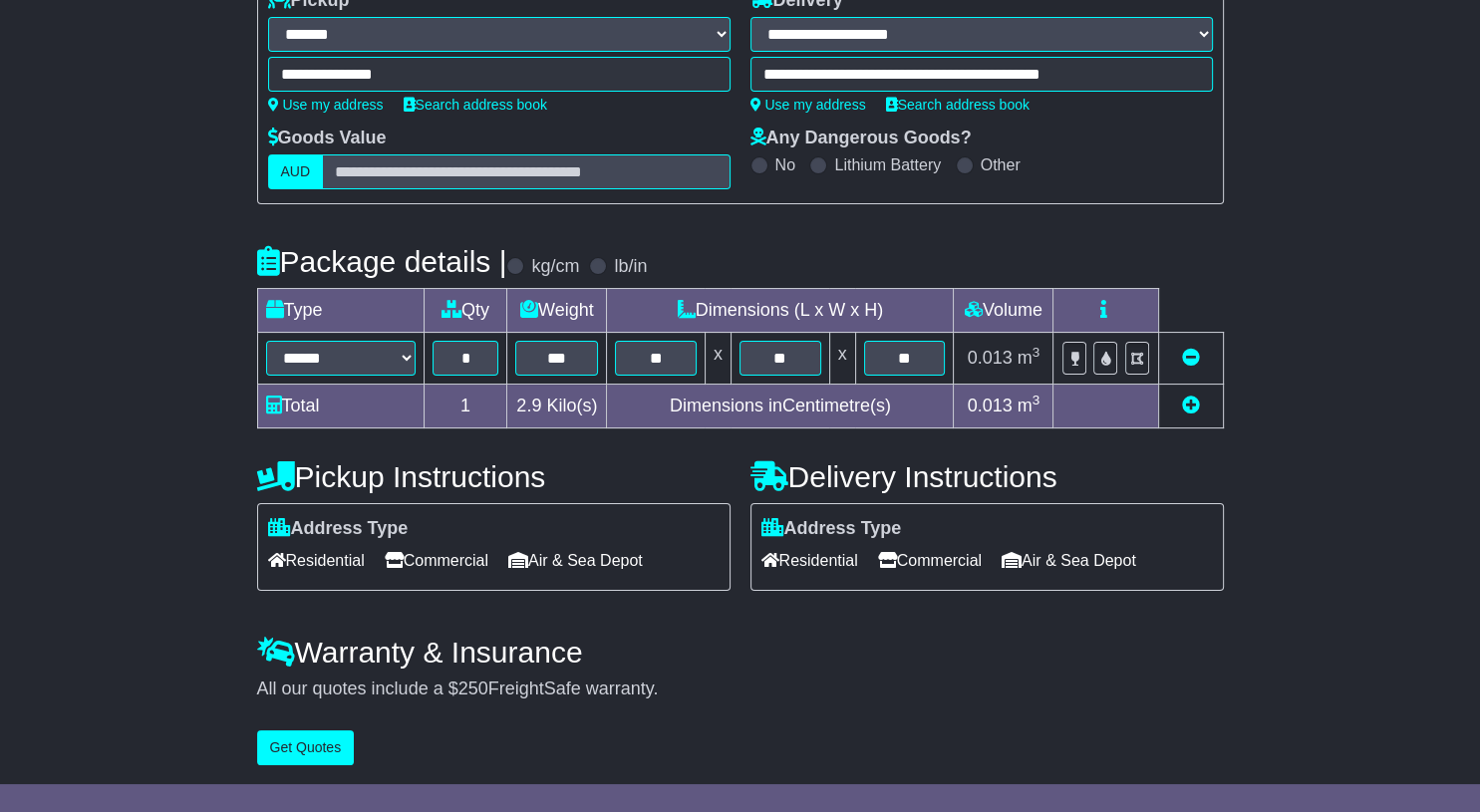 click on "Commercial" at bounding box center [437, 560] 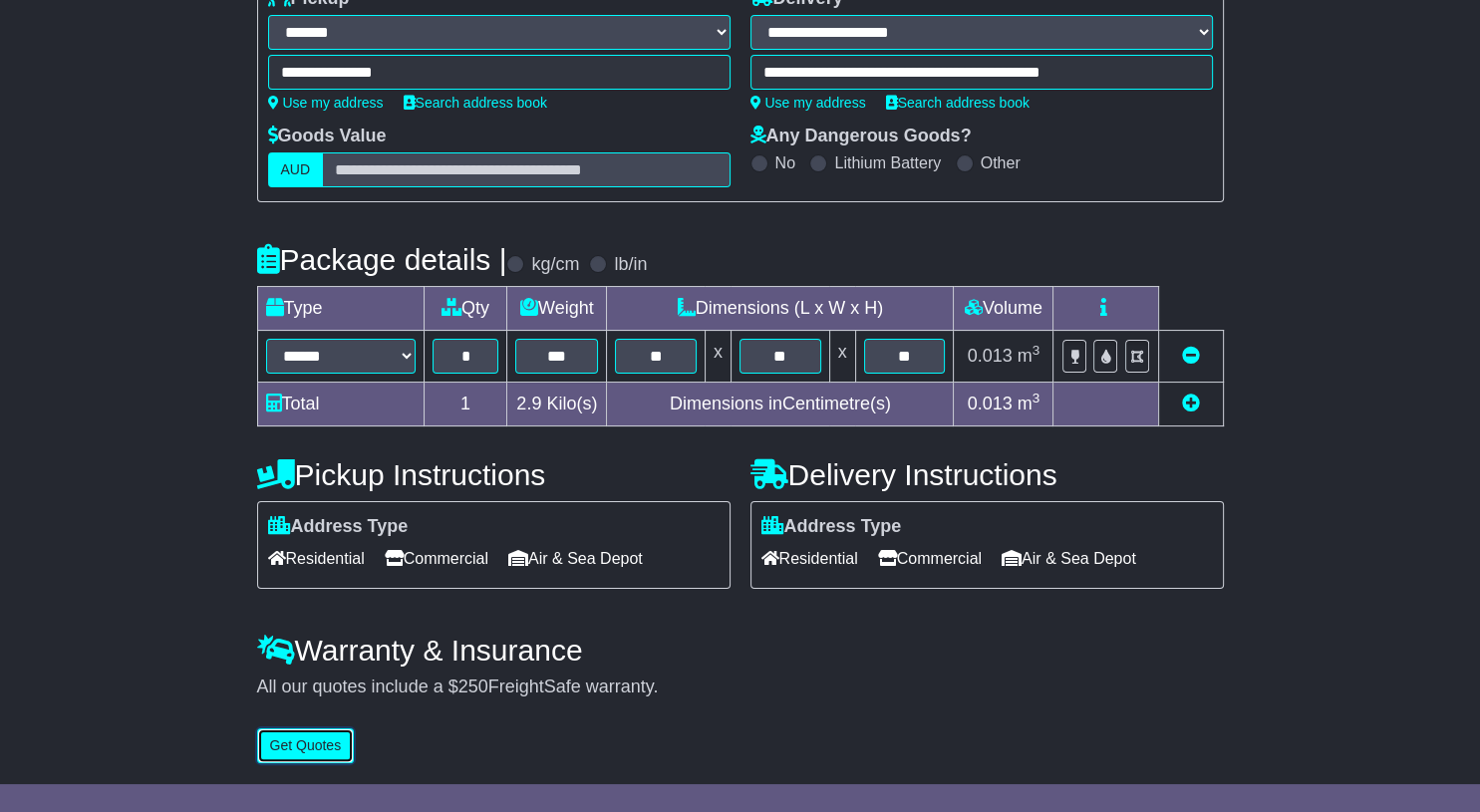 click on "Get Quotes" at bounding box center (306, 745) 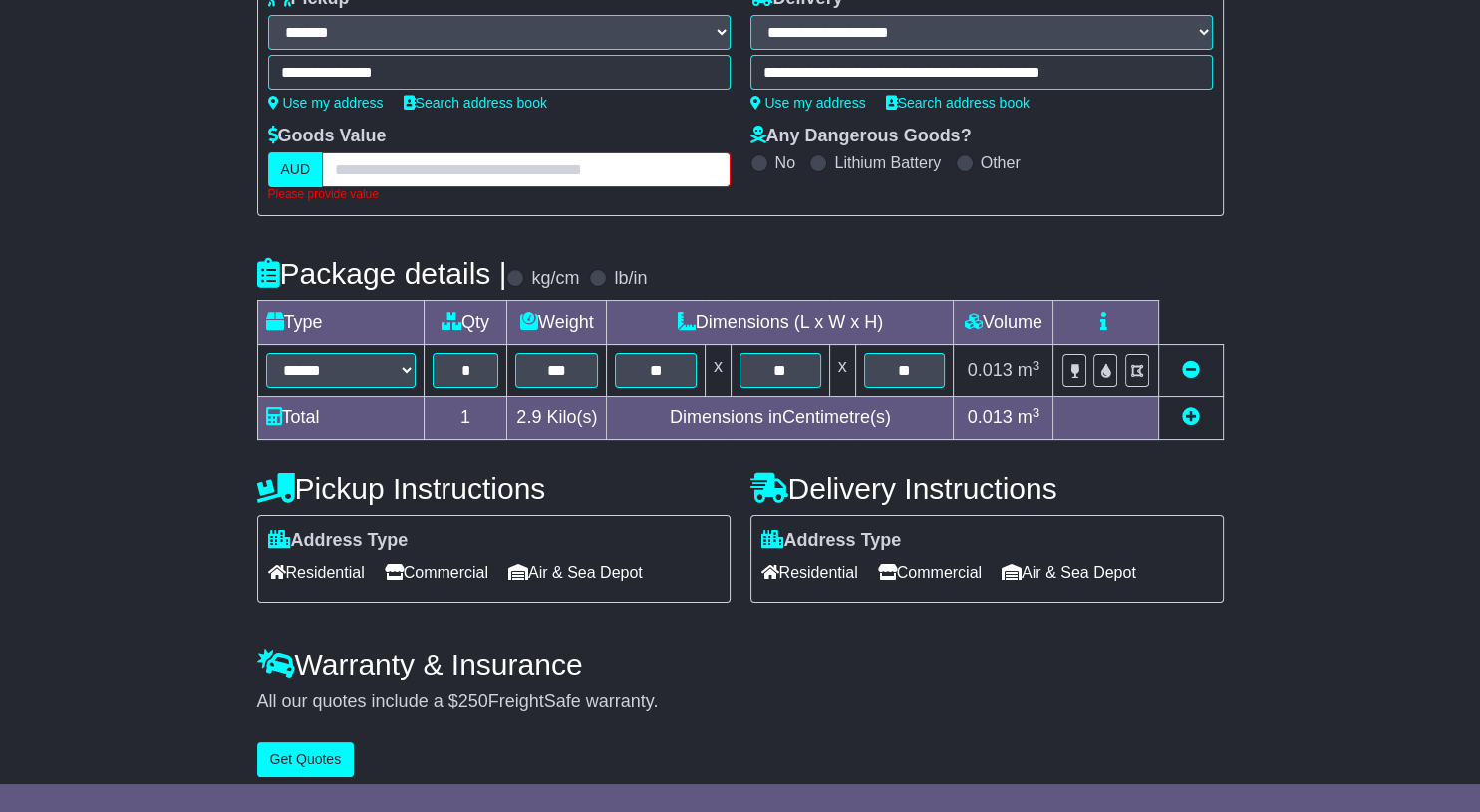 click at bounding box center (525, 169) 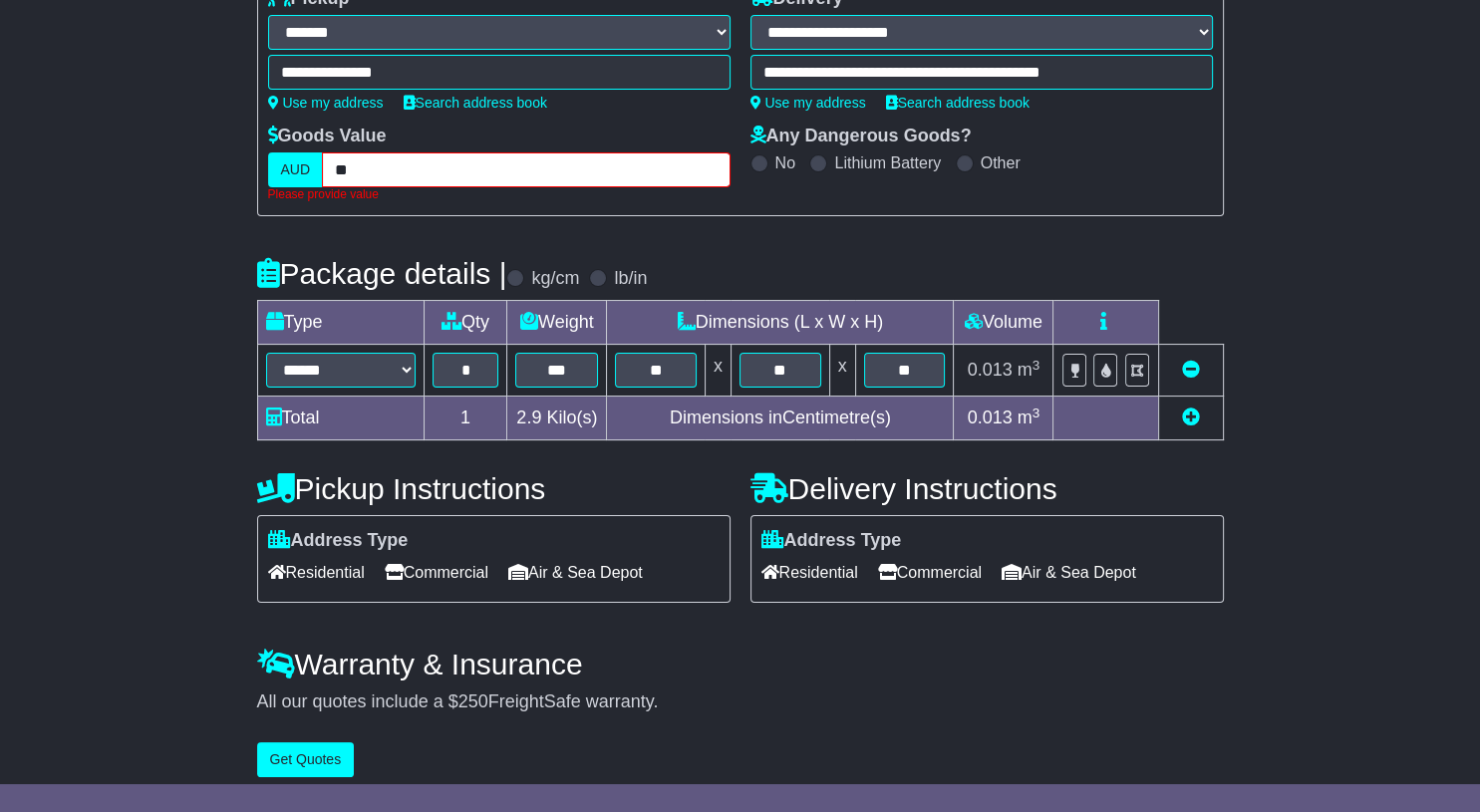 type on "**" 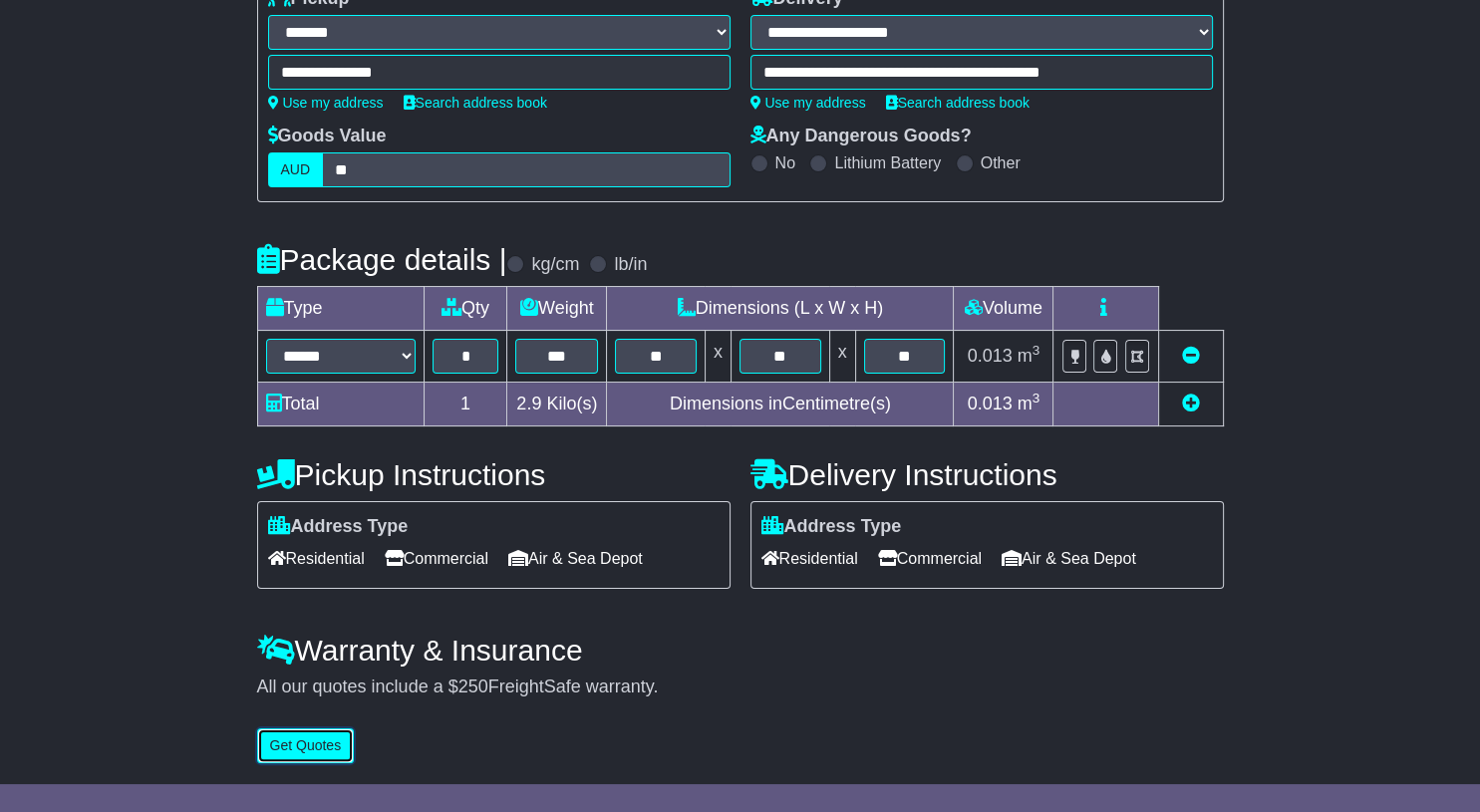 click on "Get Quotes" at bounding box center [306, 745] 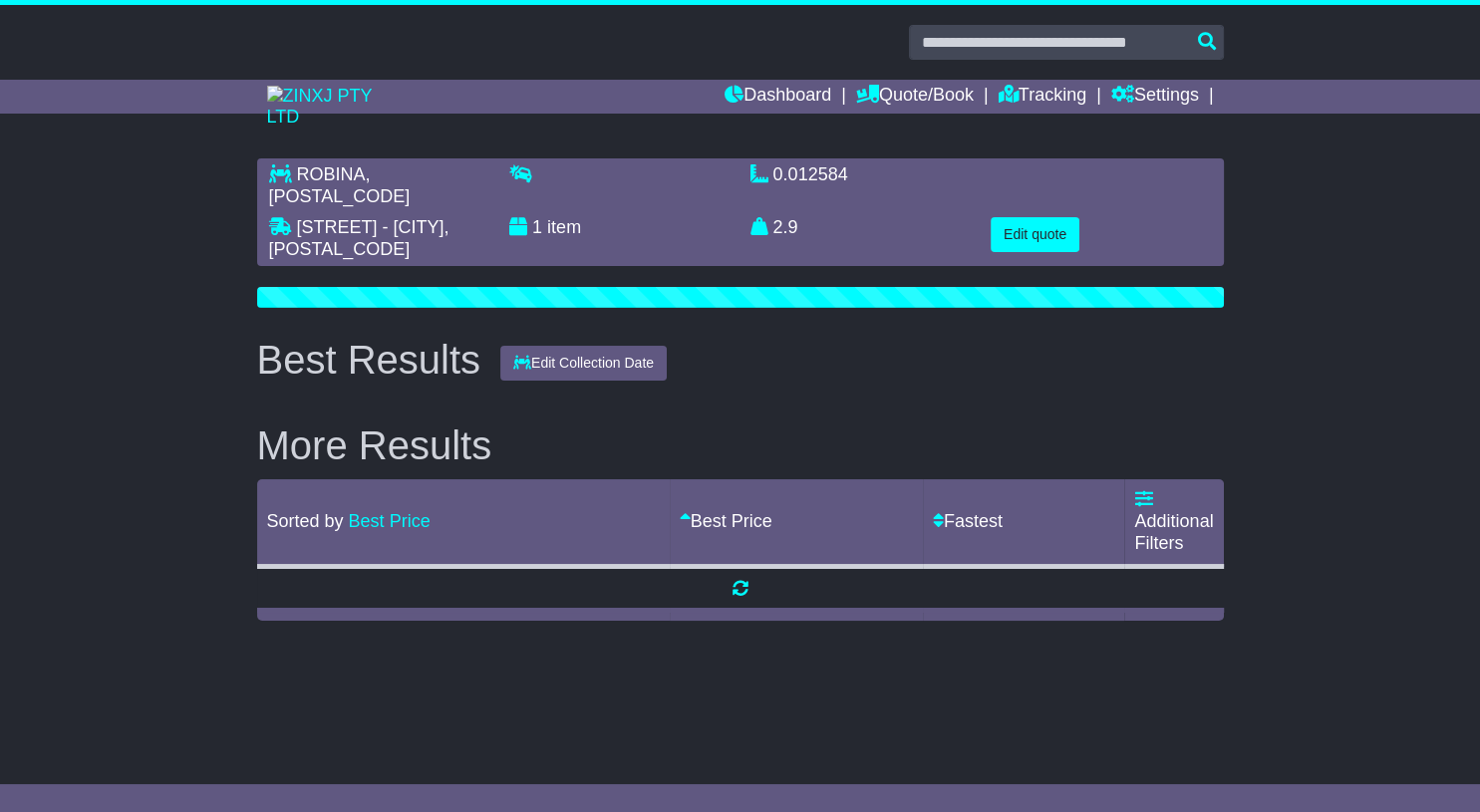 scroll, scrollTop: 0, scrollLeft: 0, axis: both 